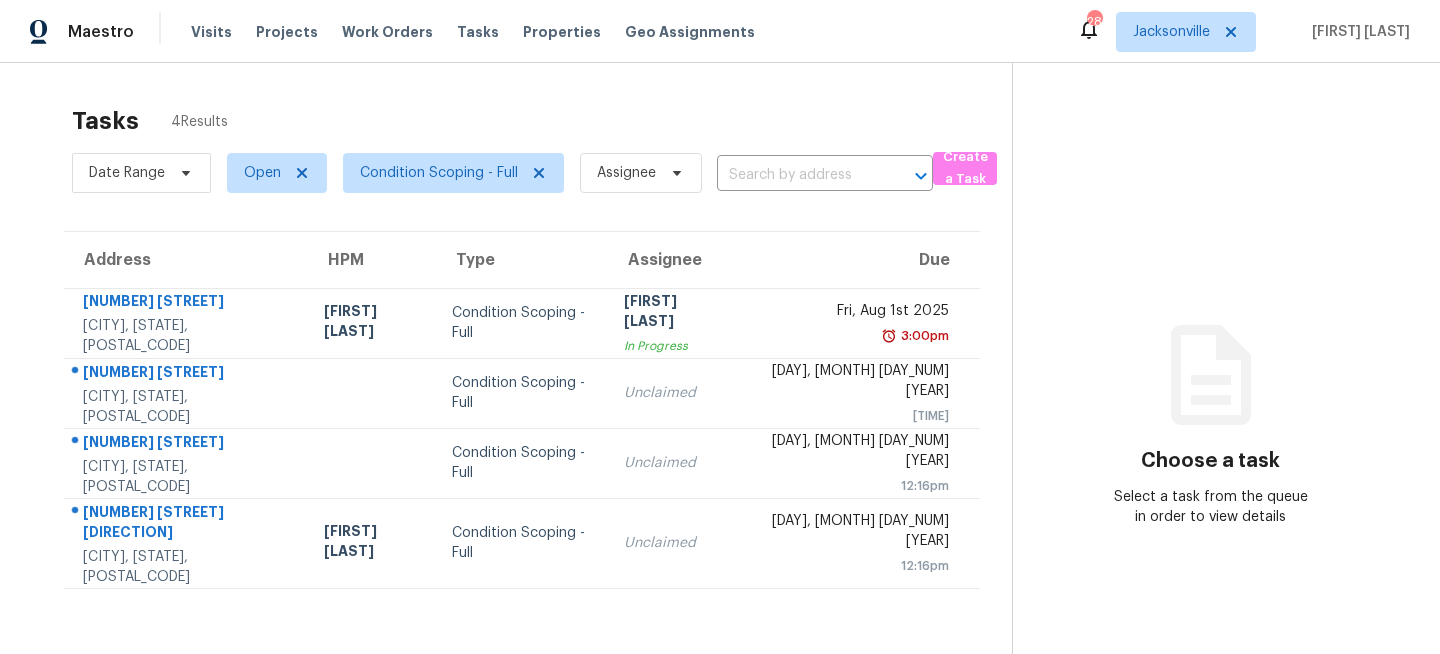 scroll, scrollTop: 0, scrollLeft: 0, axis: both 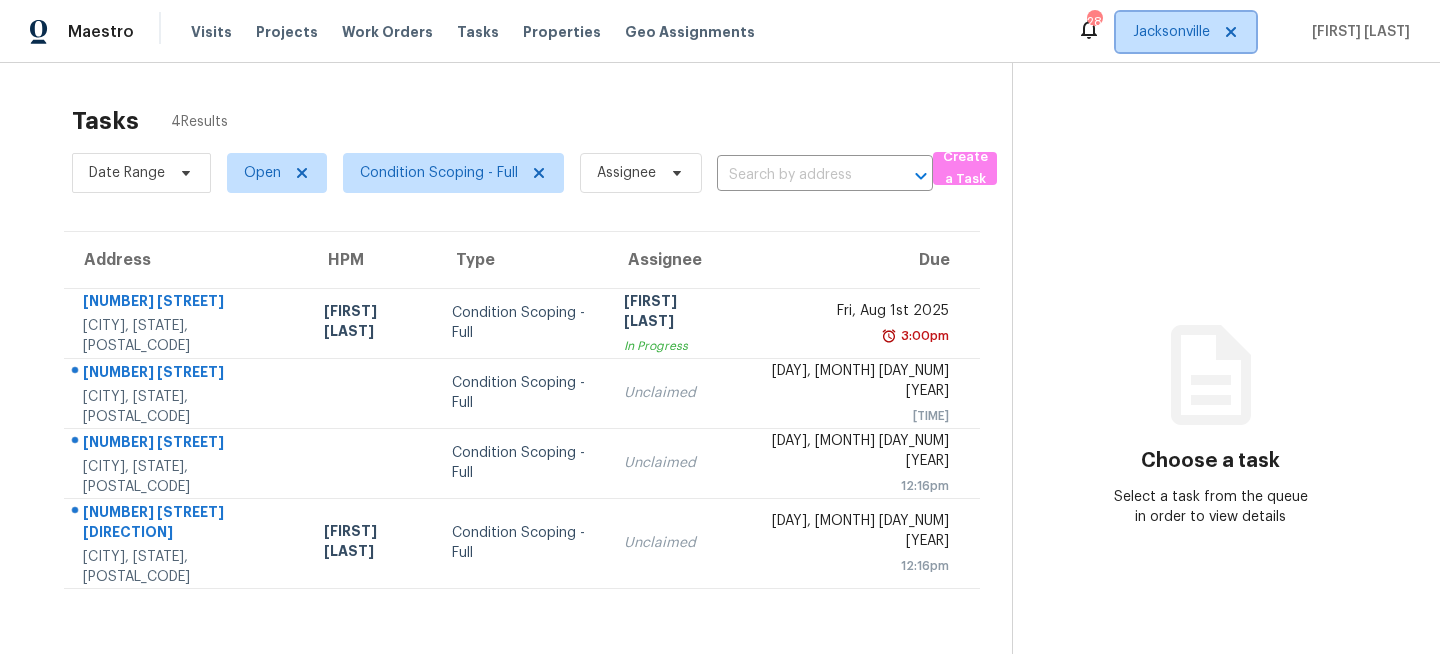click on "Jacksonville" at bounding box center [1171, 32] 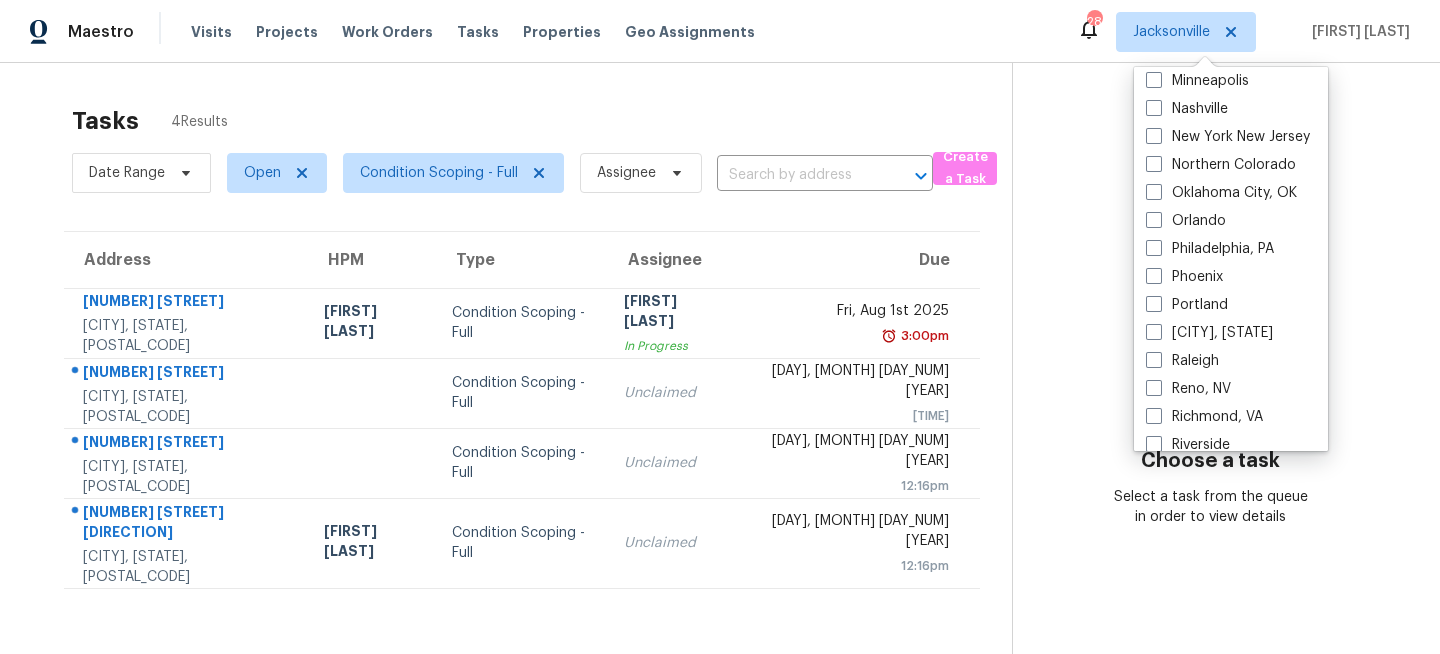 scroll, scrollTop: 1340, scrollLeft: 0, axis: vertical 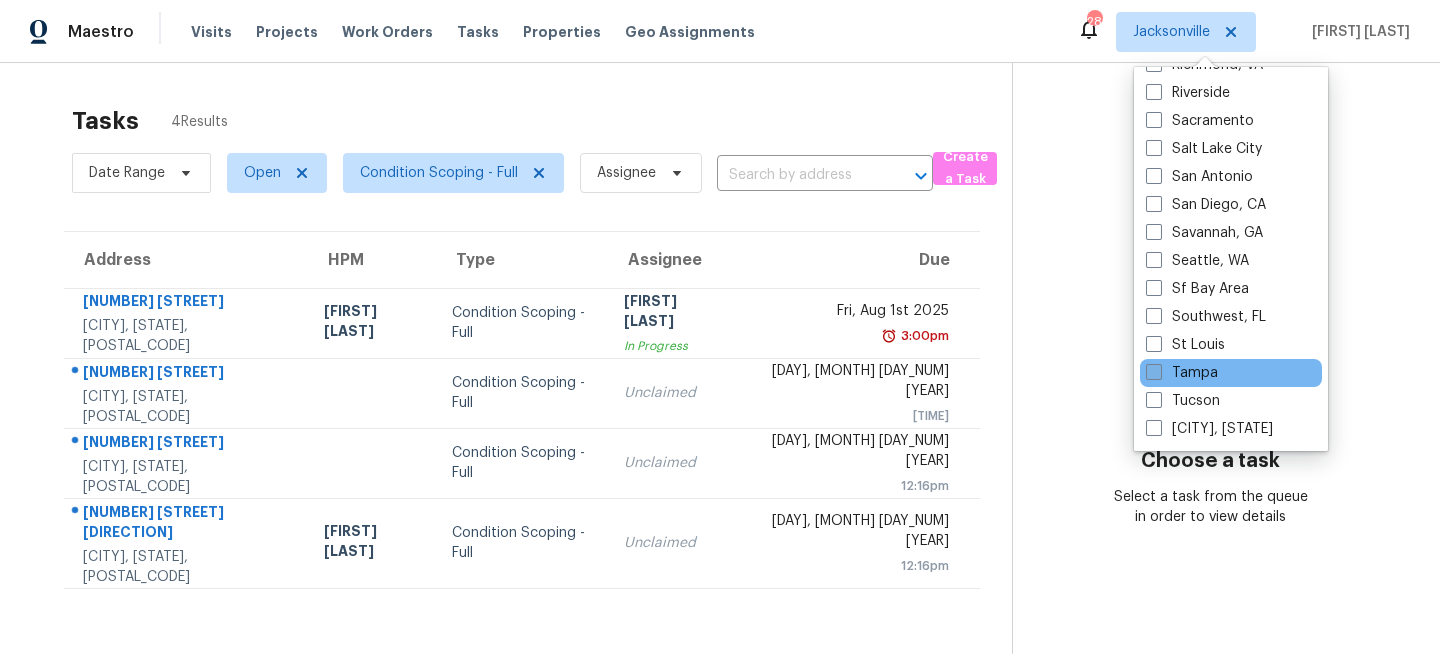 click on "Tampa" at bounding box center (1182, 373) 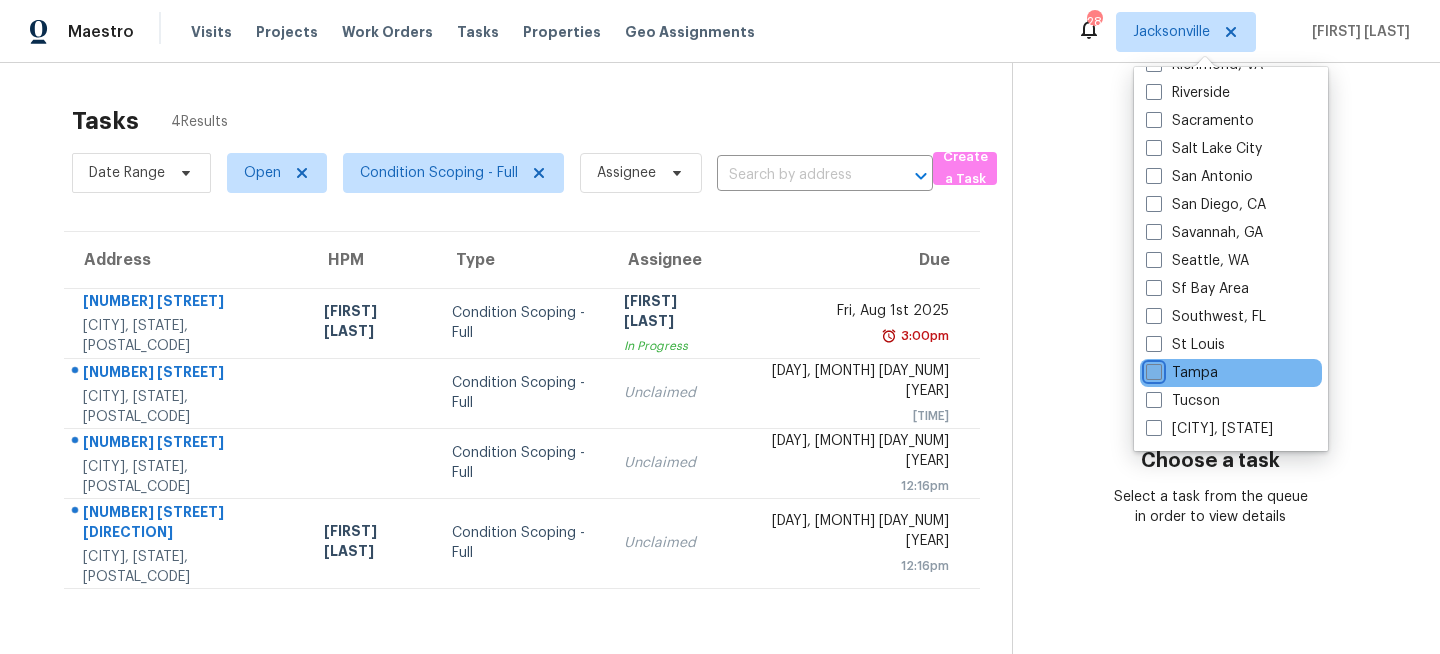 click on "Tampa" at bounding box center (1152, 369) 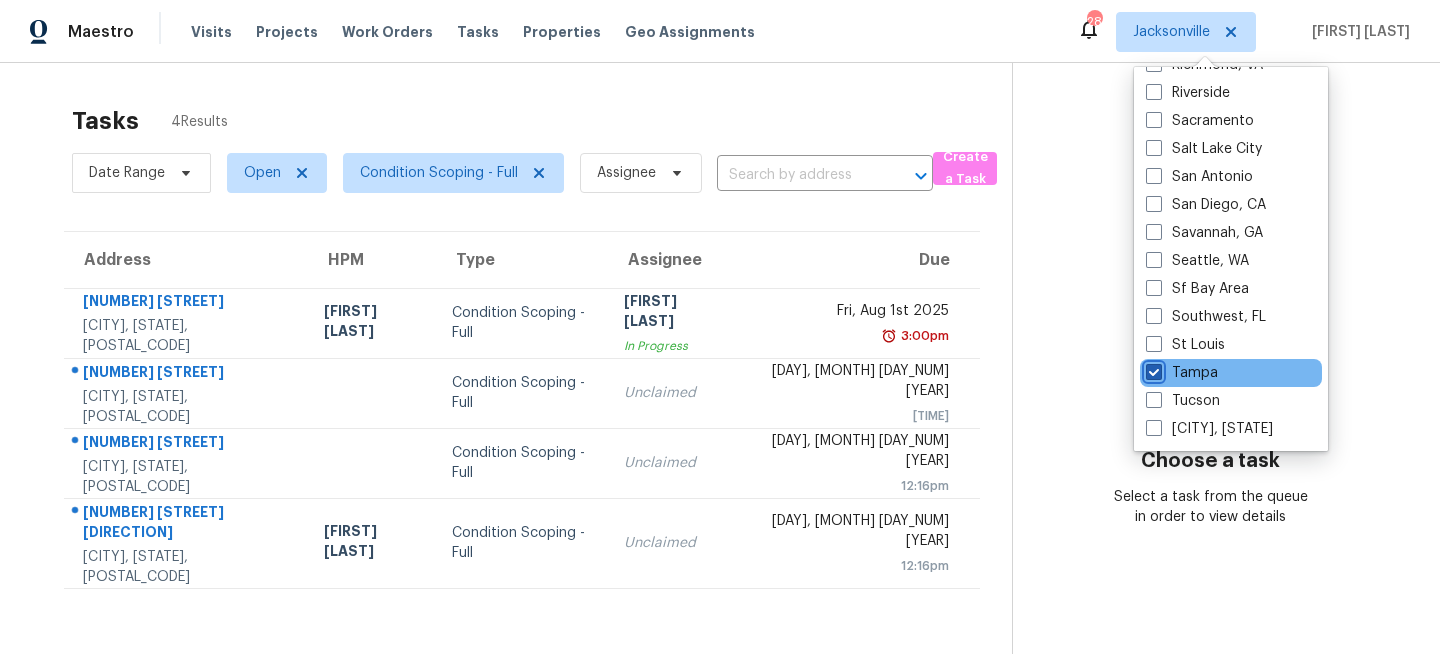 checkbox on "true" 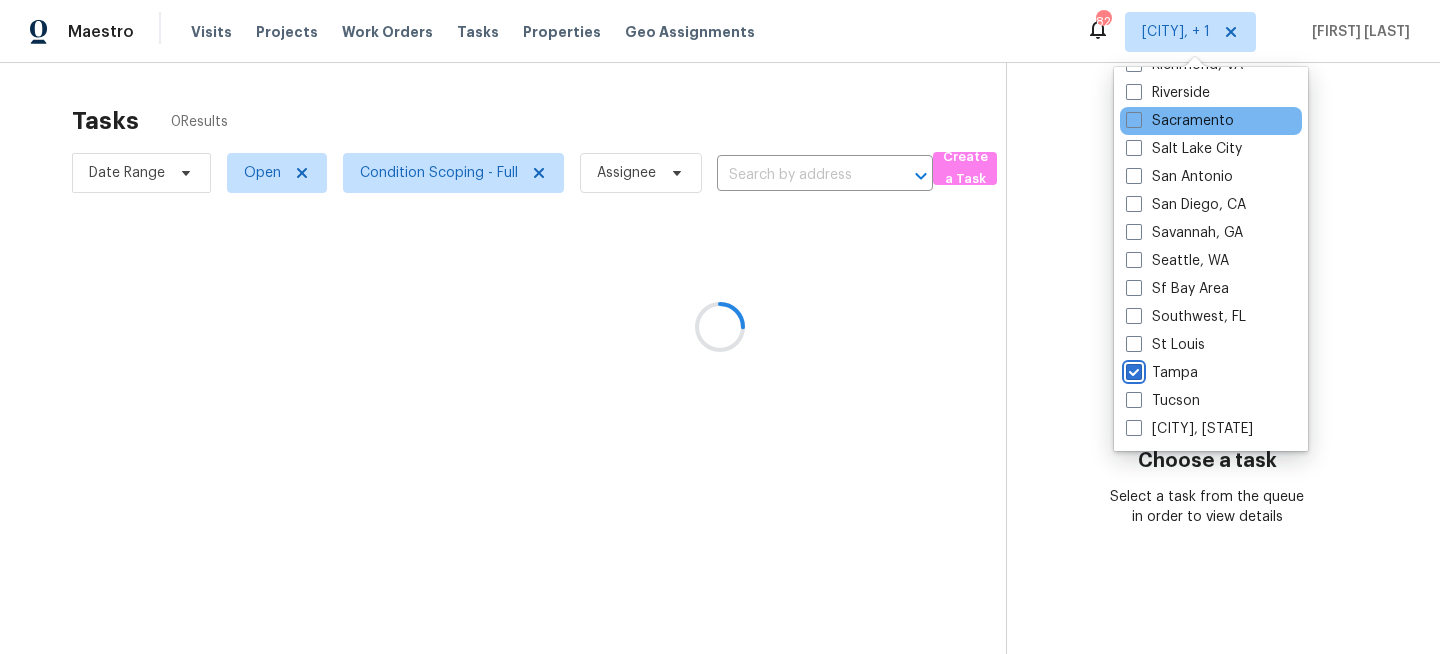 scroll, scrollTop: 0, scrollLeft: 0, axis: both 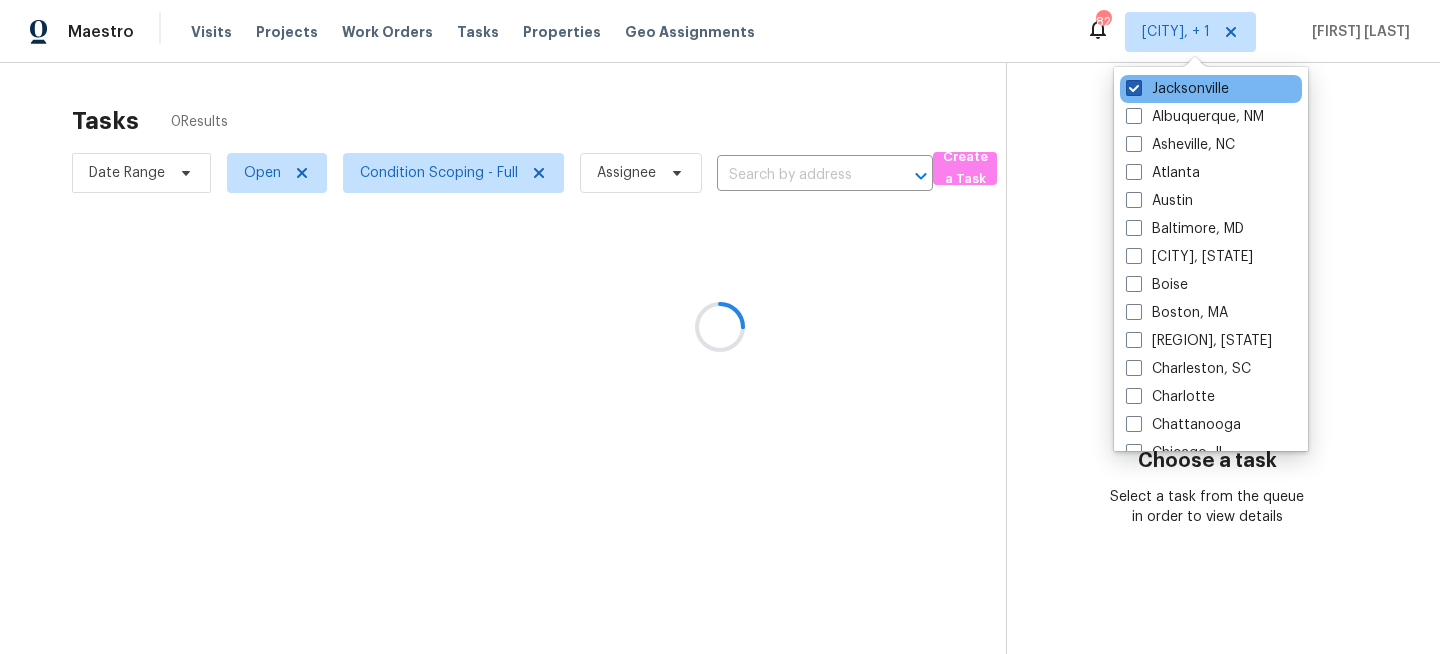 click on "Jacksonville" at bounding box center [1177, 89] 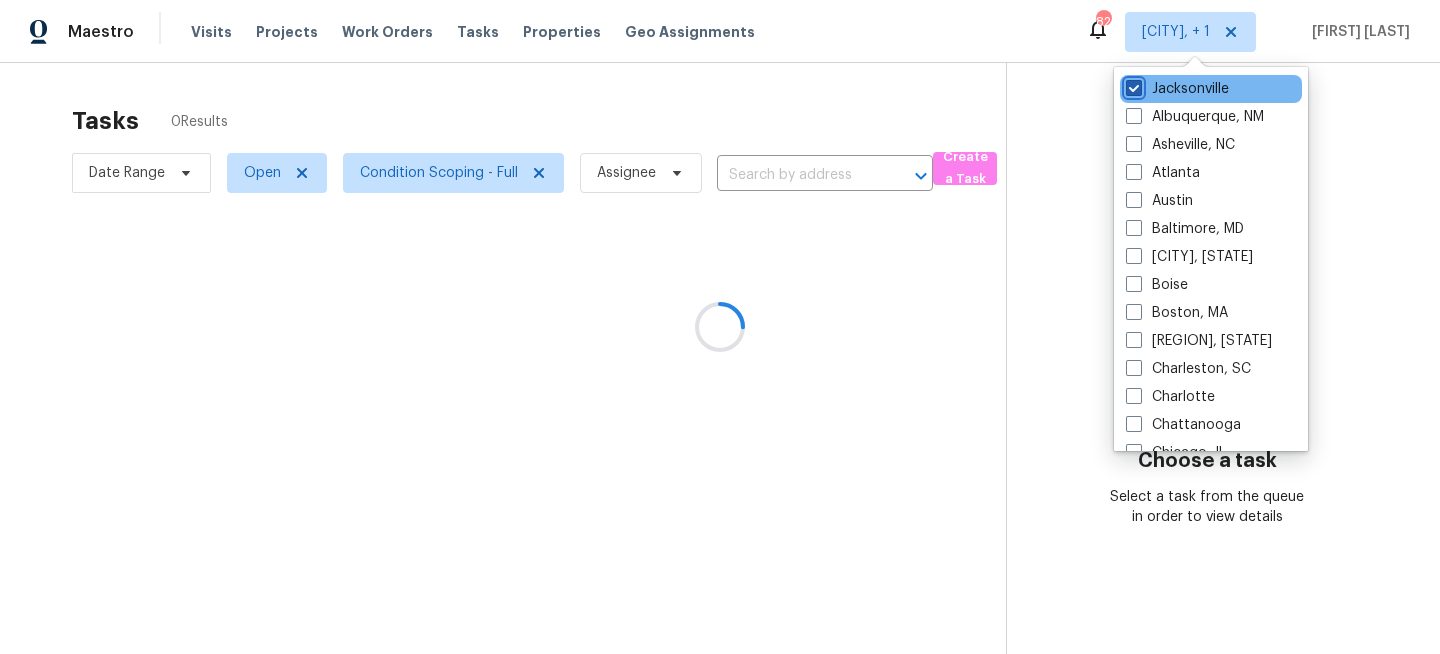 click on "Jacksonville" at bounding box center (1132, 85) 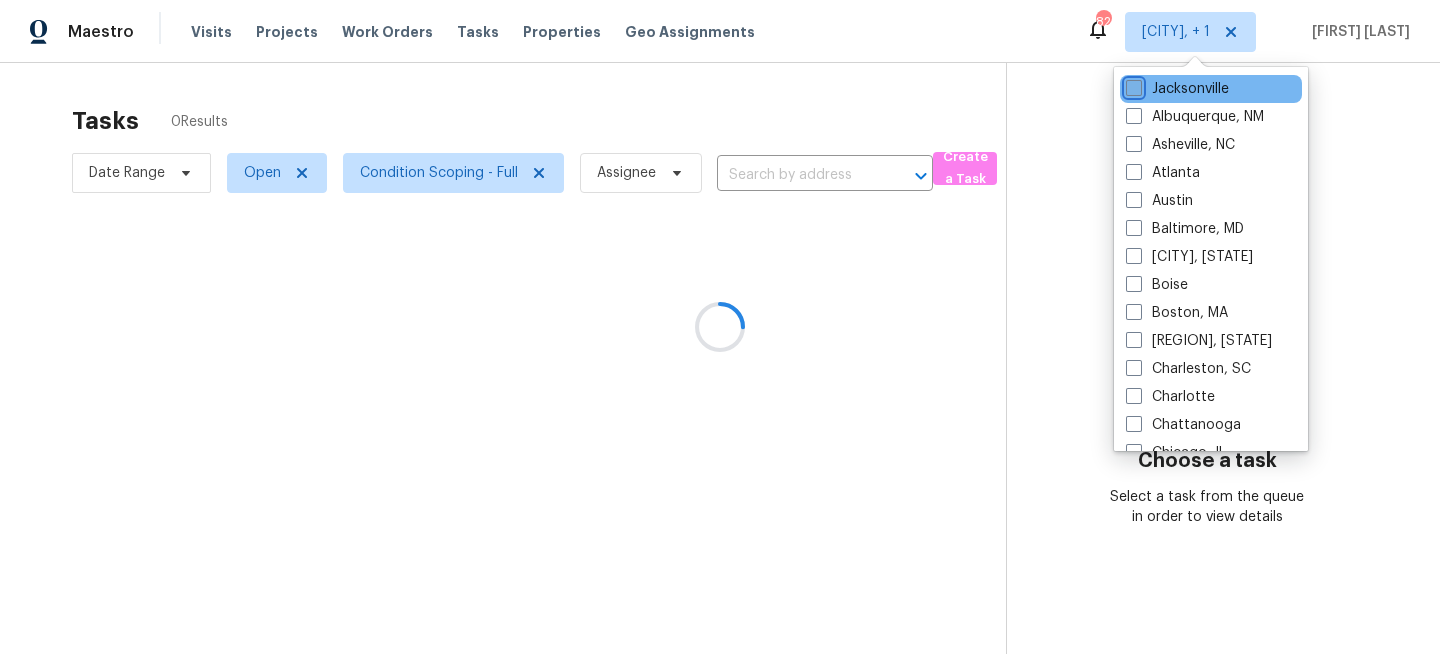 checkbox on "false" 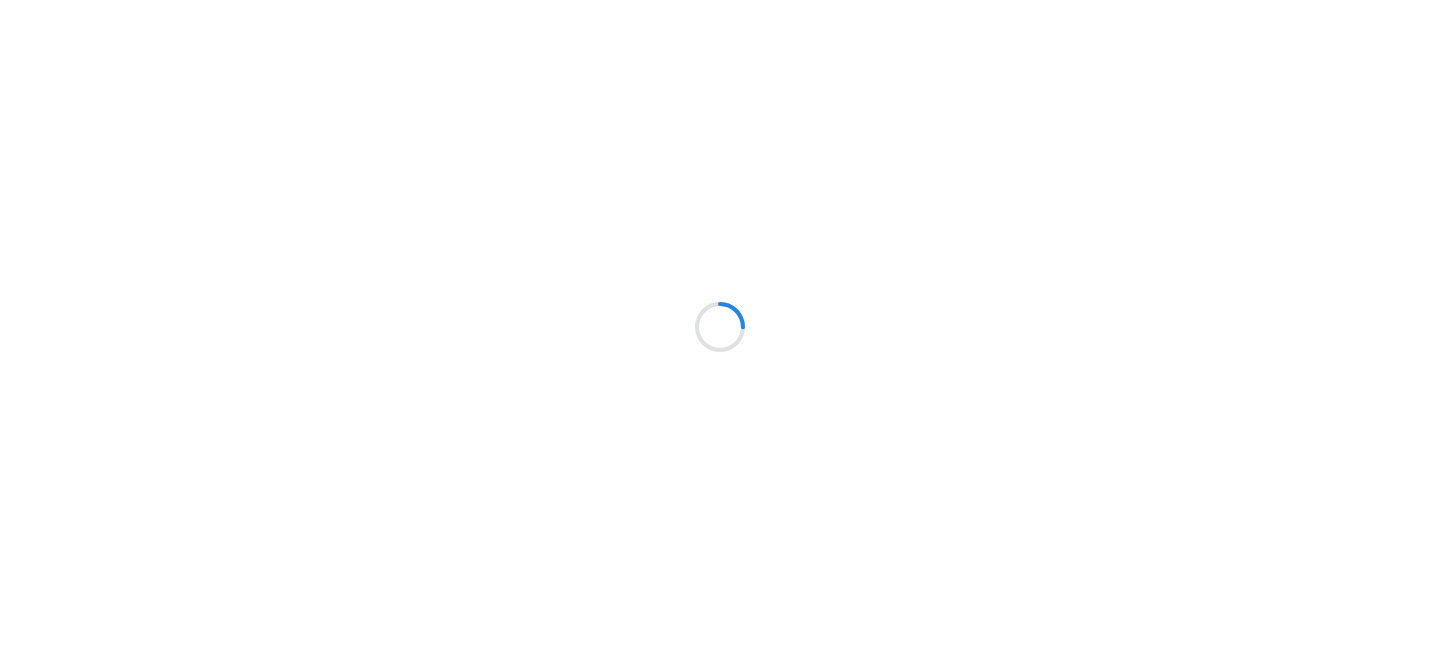 scroll, scrollTop: 0, scrollLeft: 0, axis: both 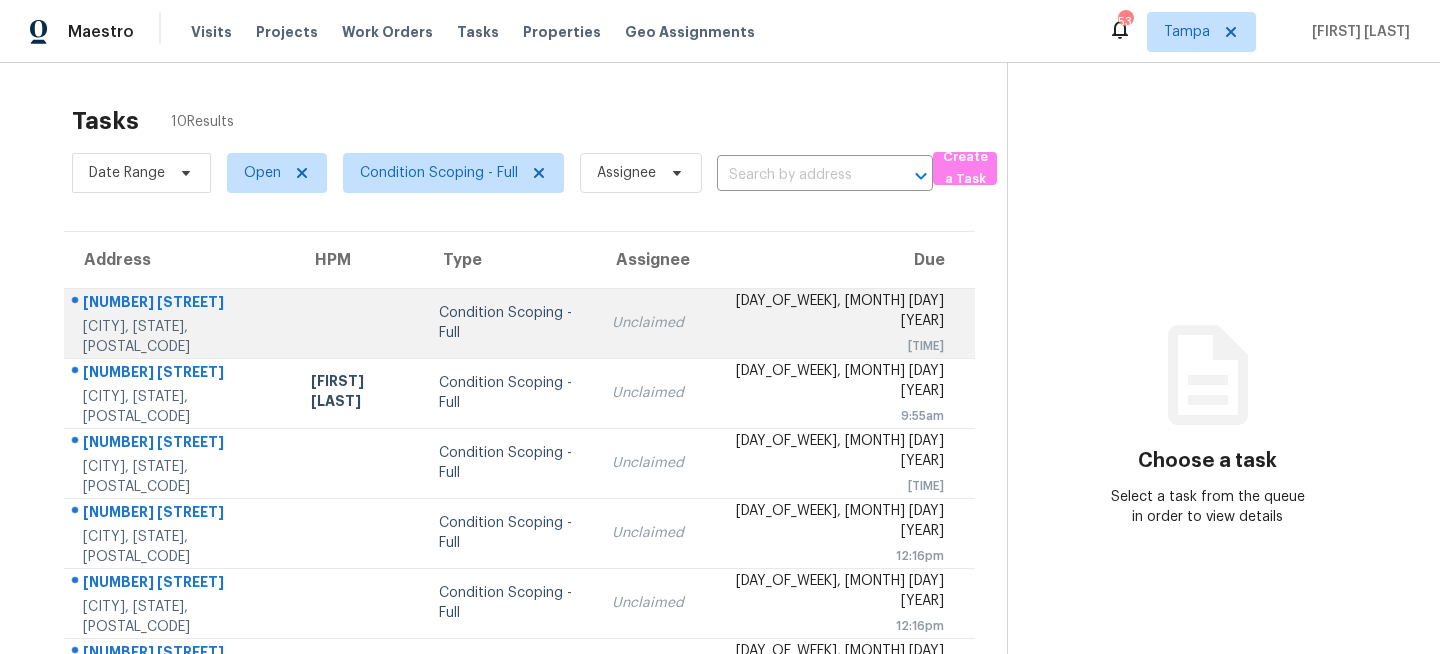 click at bounding box center (359, 323) 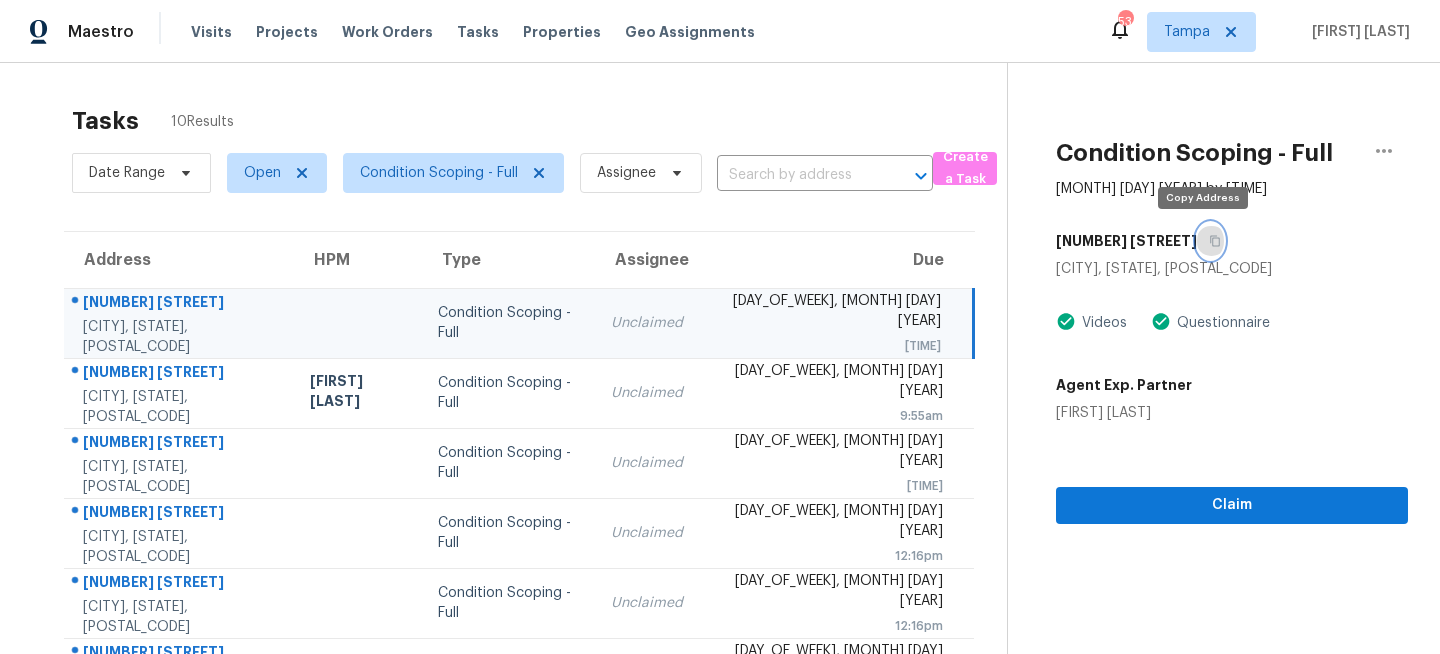 click 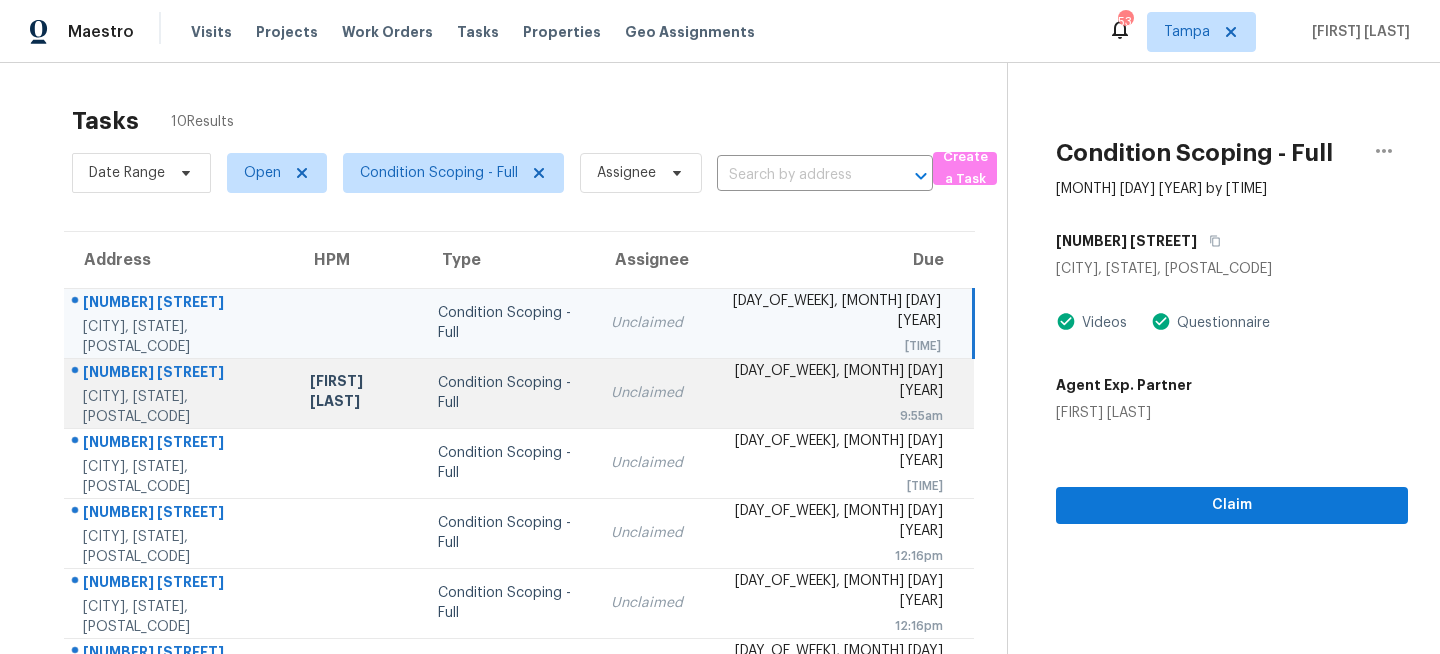 click on "Condition Scoping - Full" at bounding box center [508, 393] 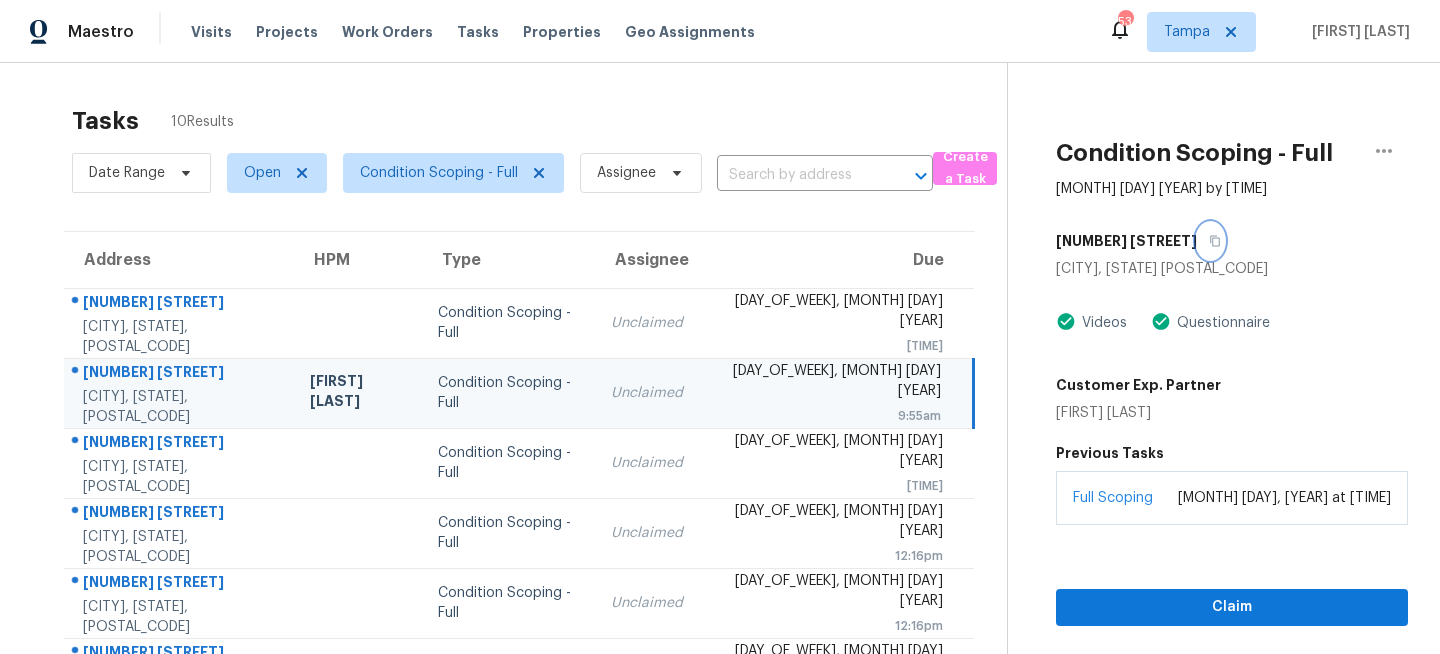 click at bounding box center [1210, 241] 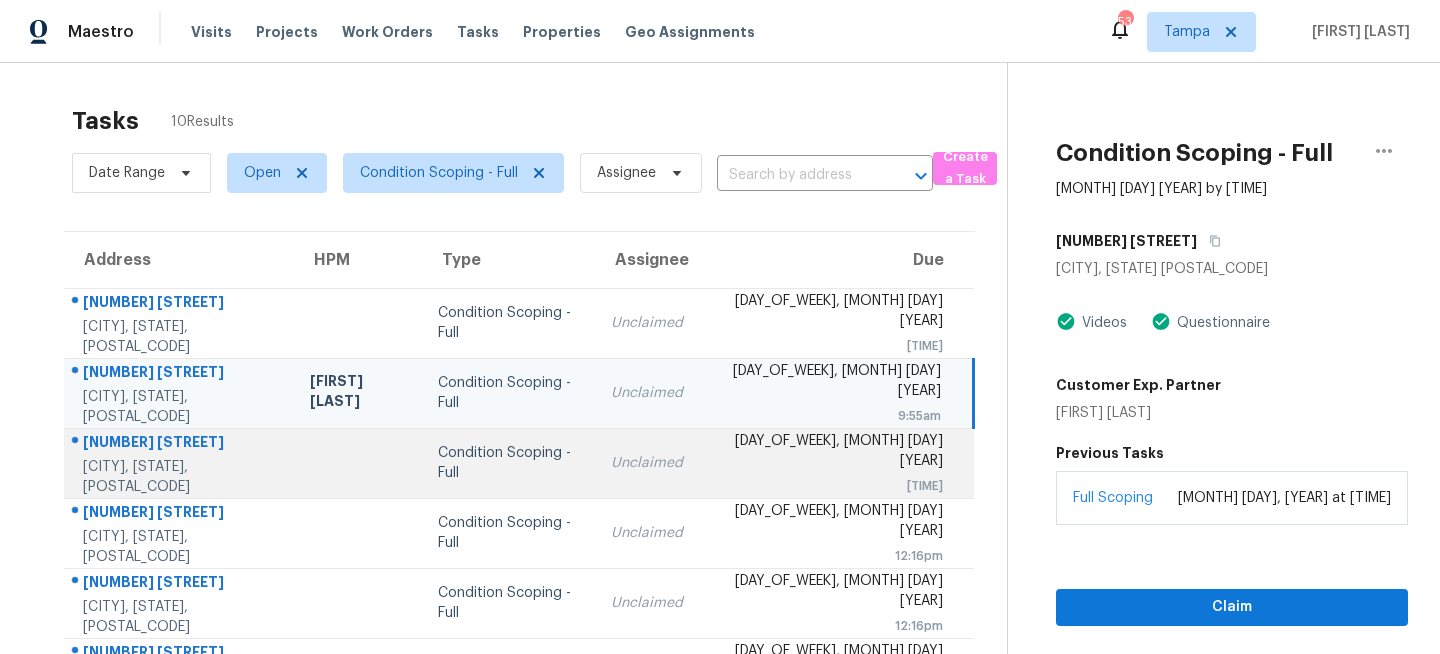 click on "Condition Scoping - Full" at bounding box center [508, 463] 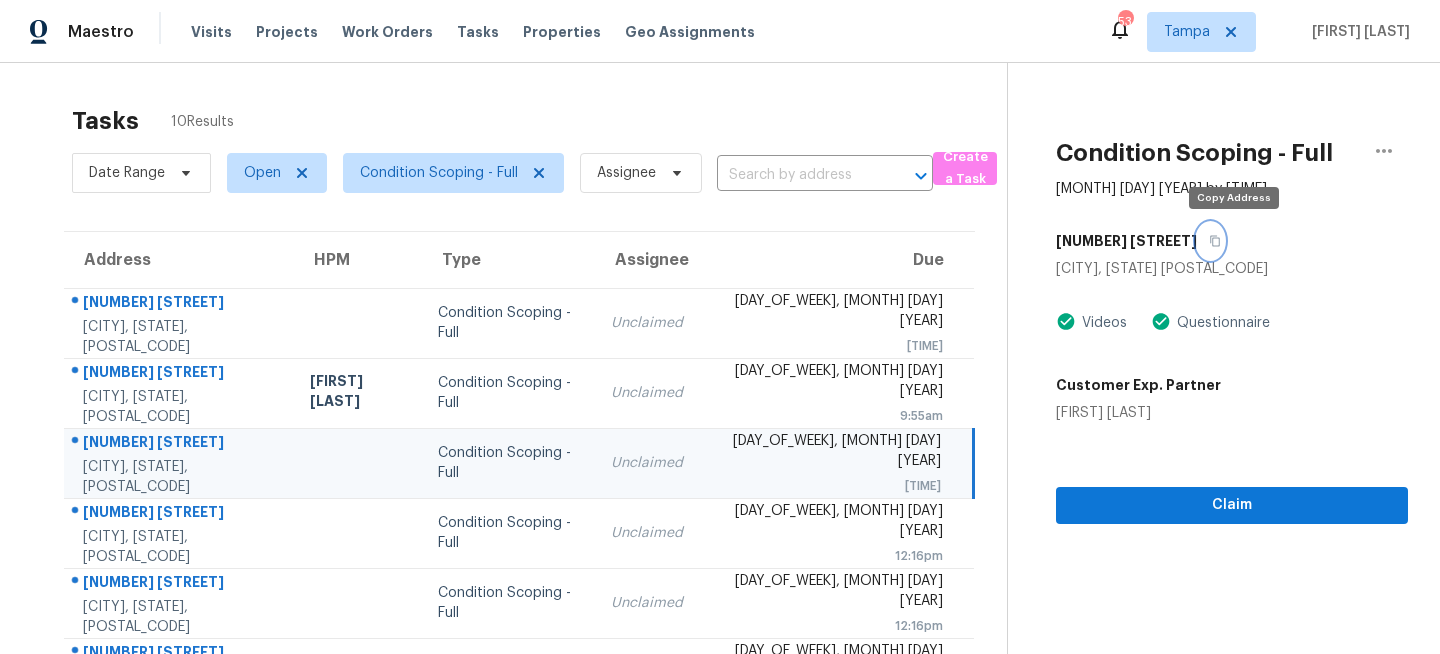 click 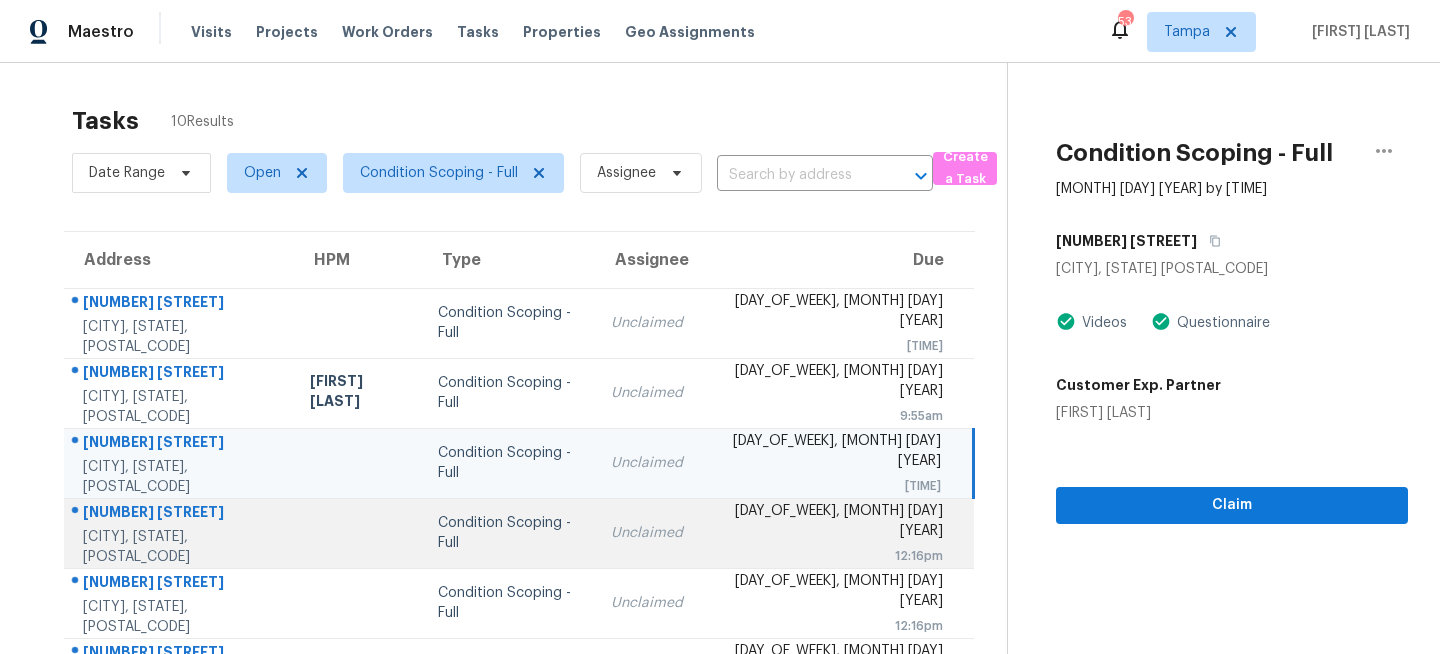 click on "Condition Scoping - Full" at bounding box center (508, 533) 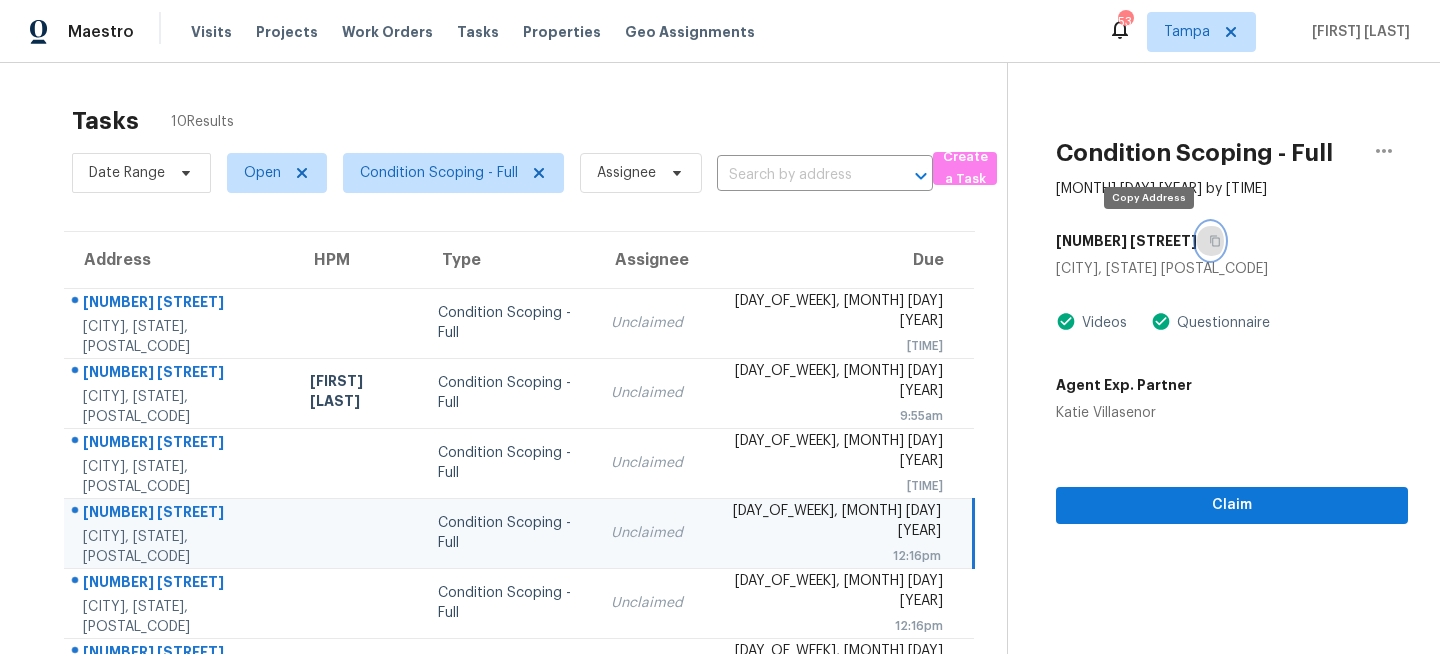 click 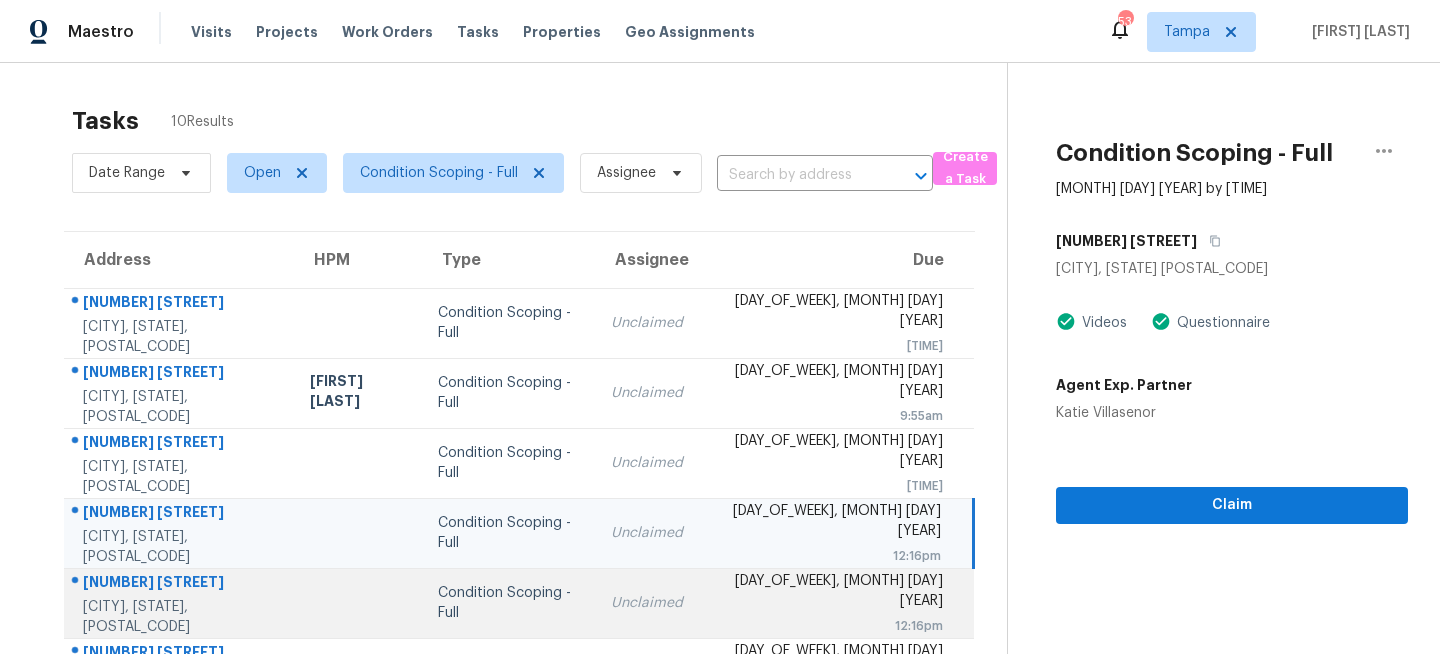 click on "Unclaimed" at bounding box center (647, 603) 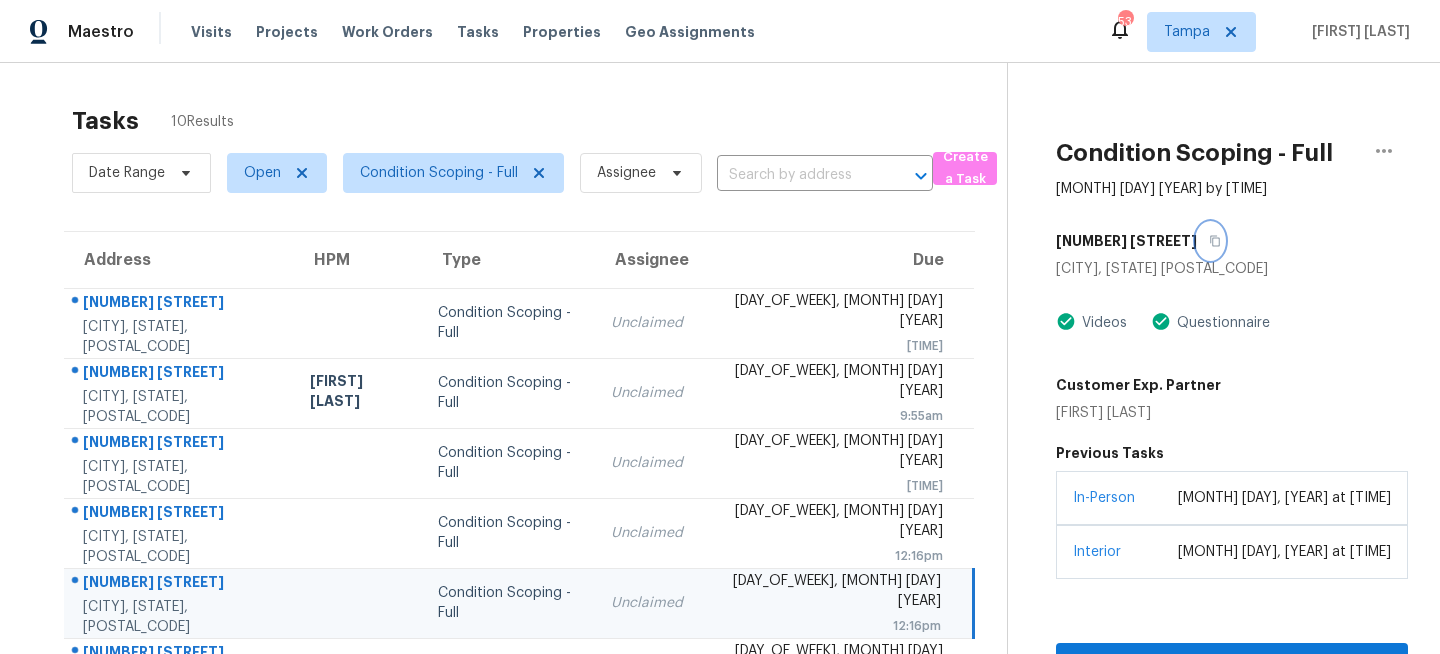 click 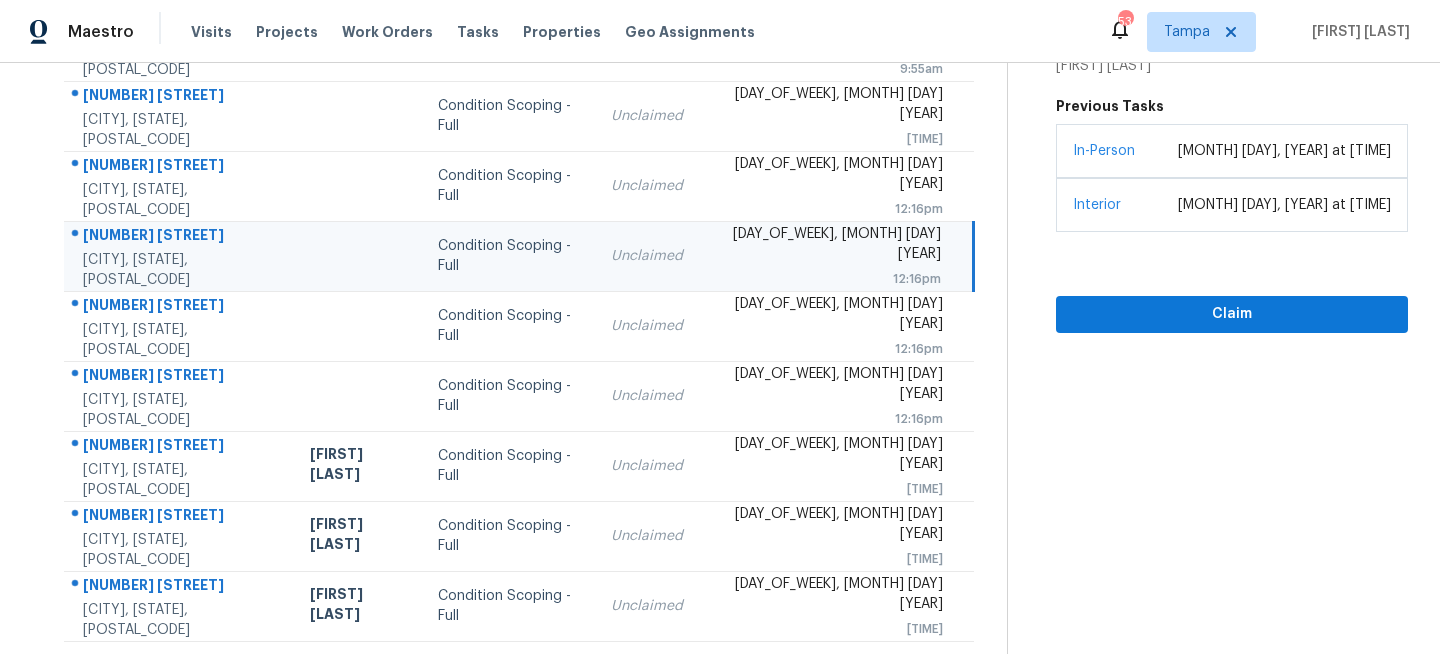 scroll, scrollTop: 350, scrollLeft: 0, axis: vertical 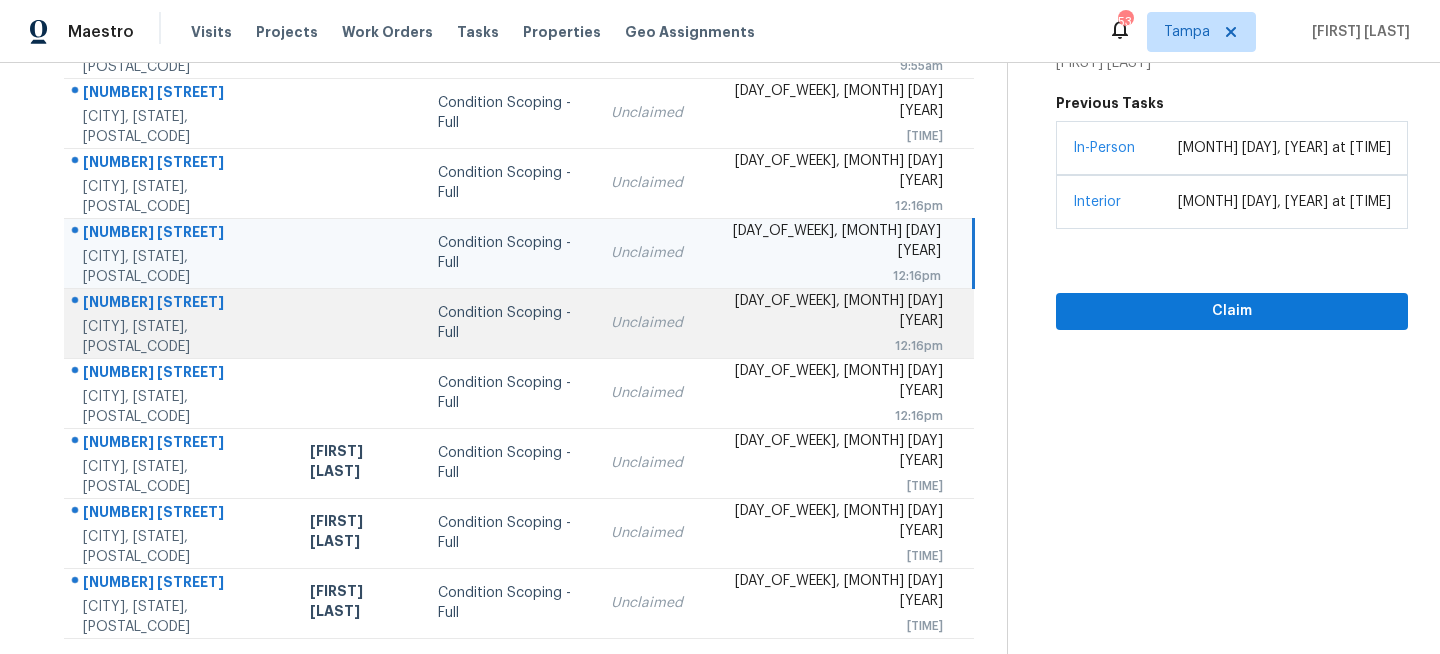 click at bounding box center (358, 323) 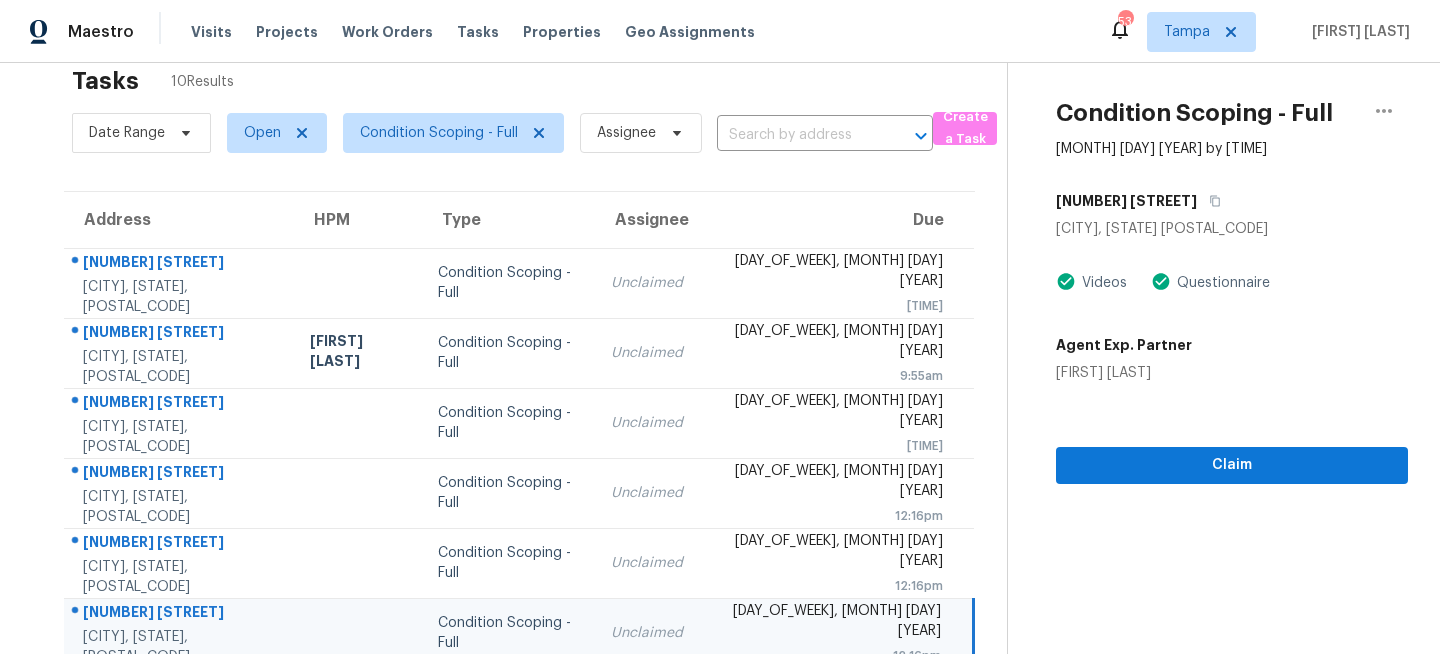 scroll, scrollTop: 0, scrollLeft: 0, axis: both 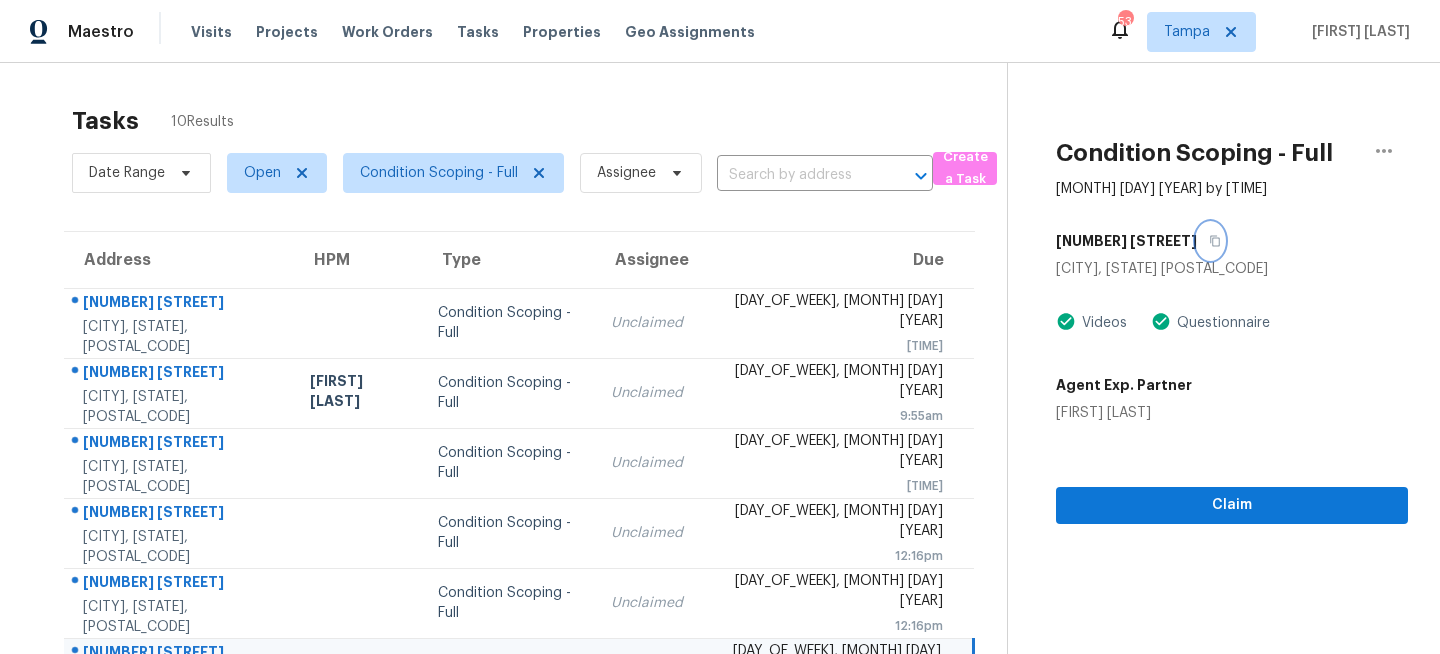 click 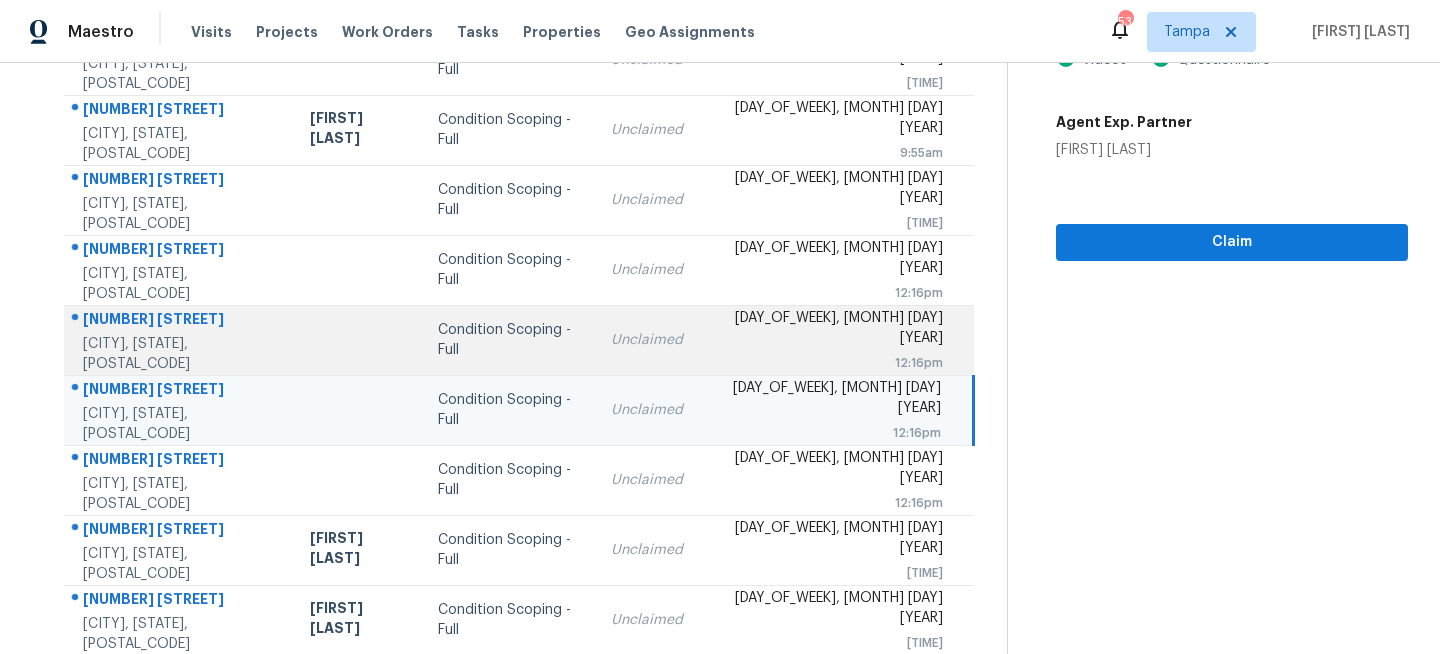 scroll, scrollTop: 350, scrollLeft: 0, axis: vertical 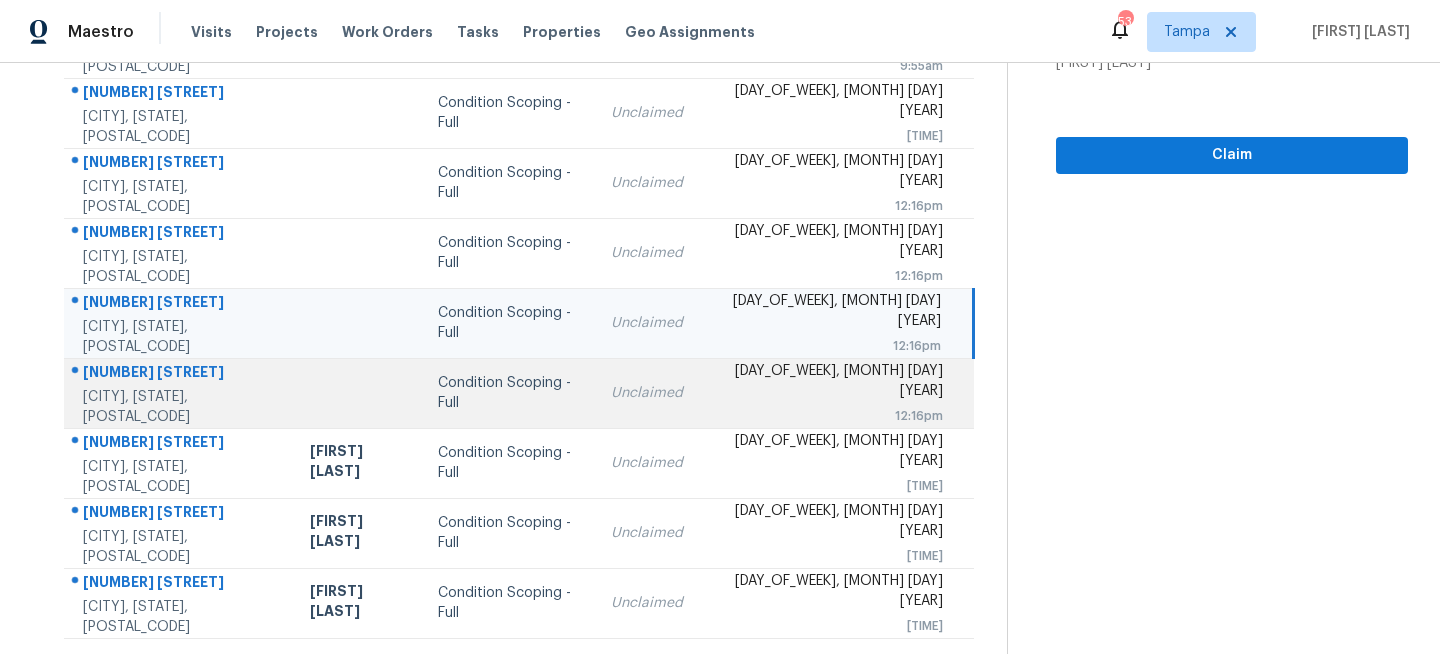 click on "Condition Scoping - Full" at bounding box center [508, 393] 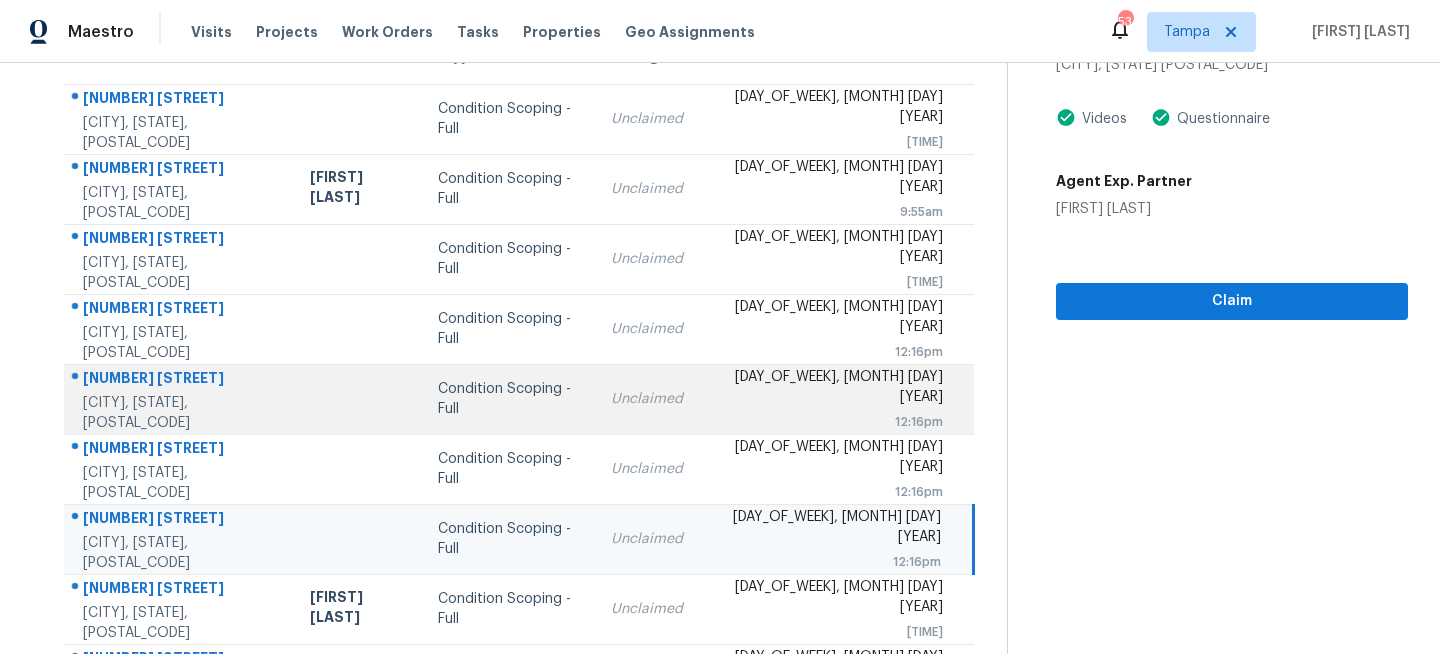scroll, scrollTop: 131, scrollLeft: 0, axis: vertical 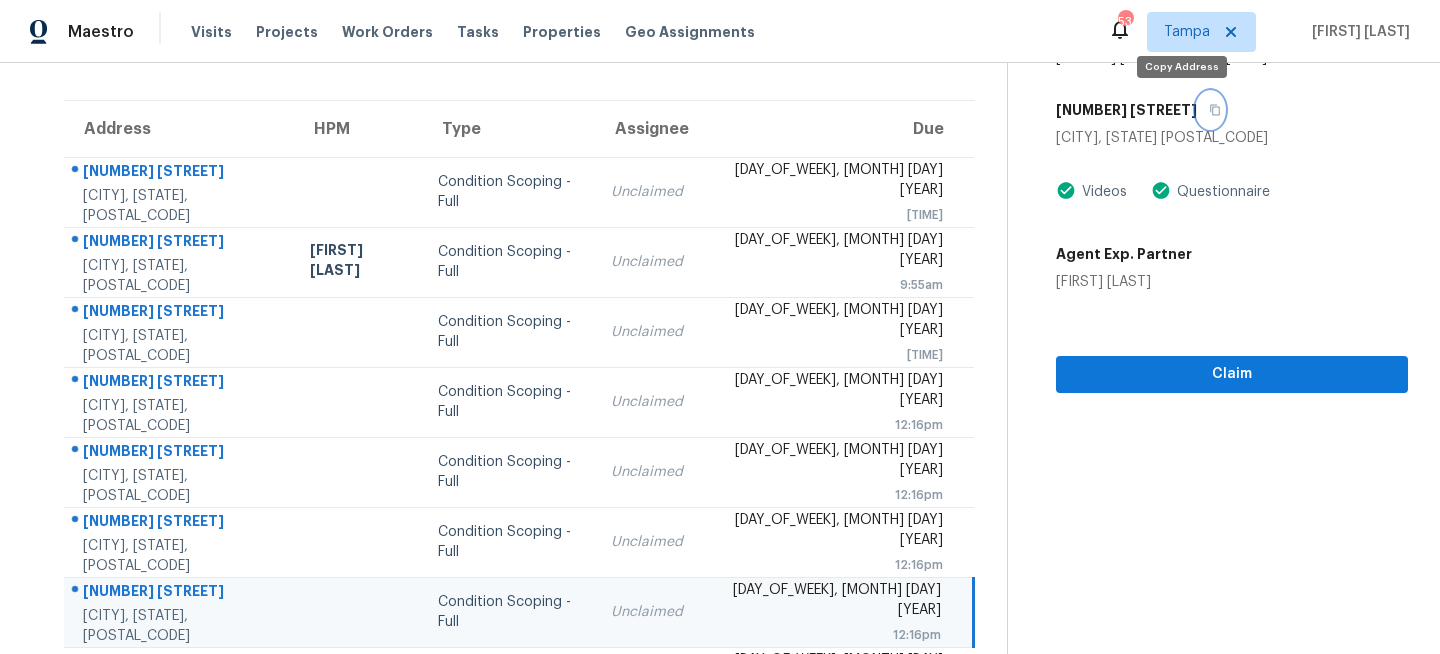 click 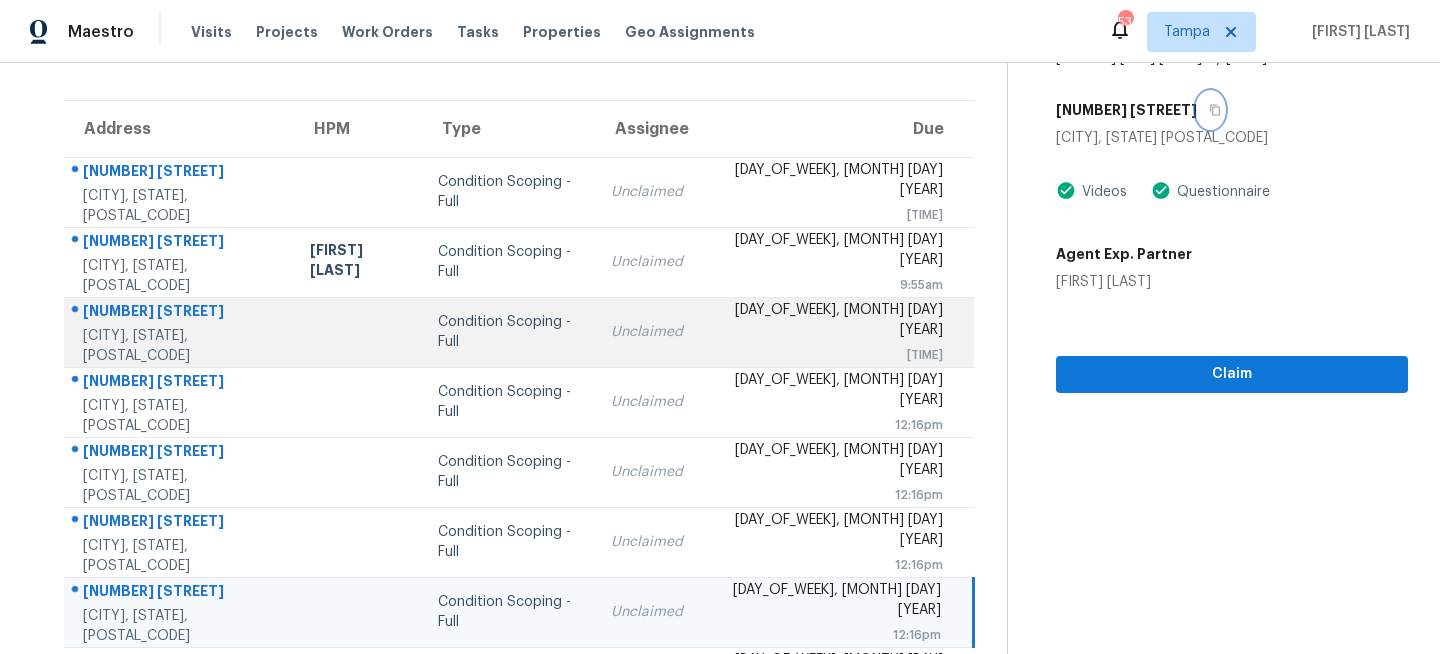 scroll, scrollTop: 350, scrollLeft: 0, axis: vertical 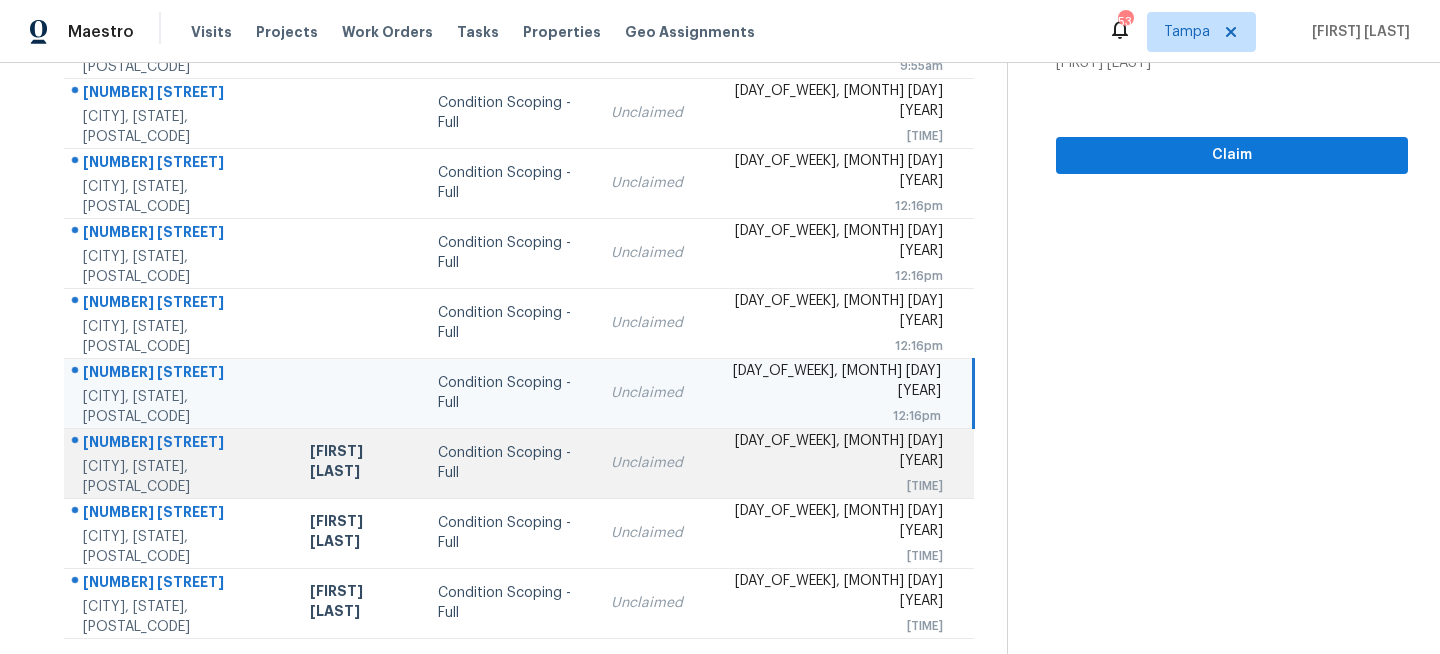 click on "[FIRST] [LAST]" at bounding box center (358, 463) 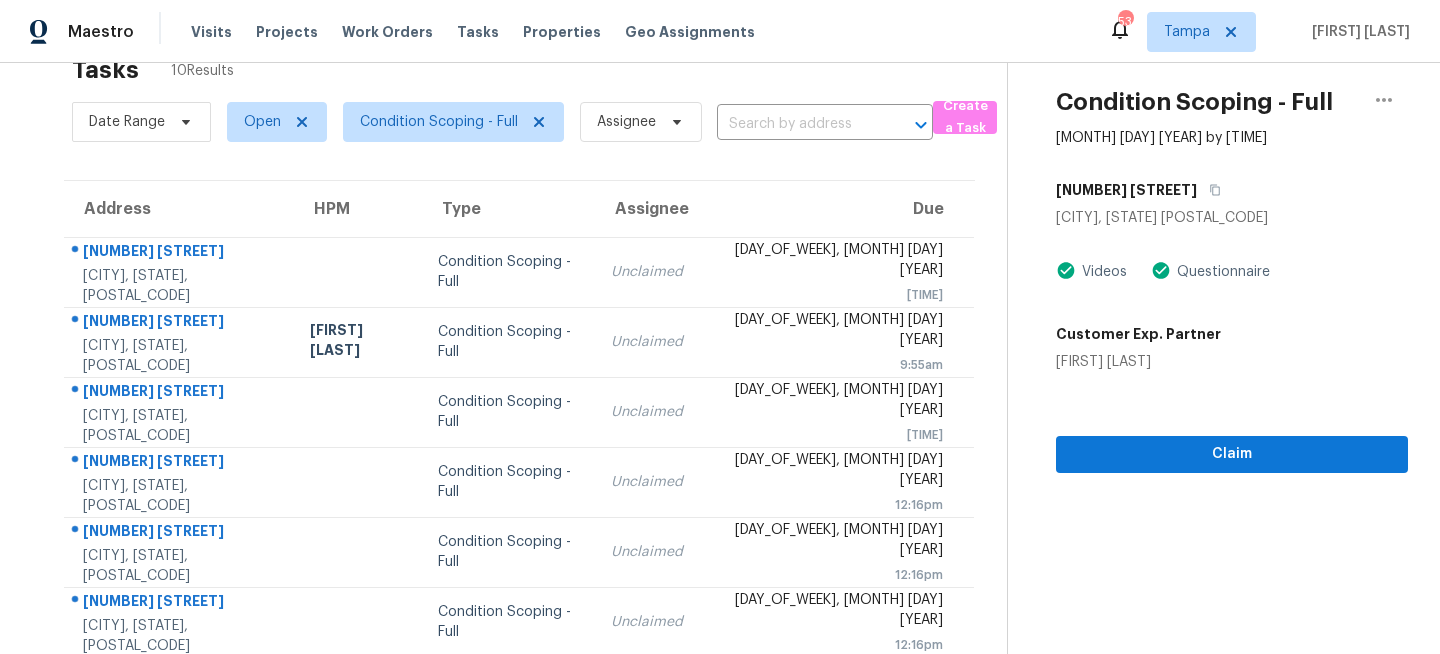 scroll, scrollTop: 0, scrollLeft: 0, axis: both 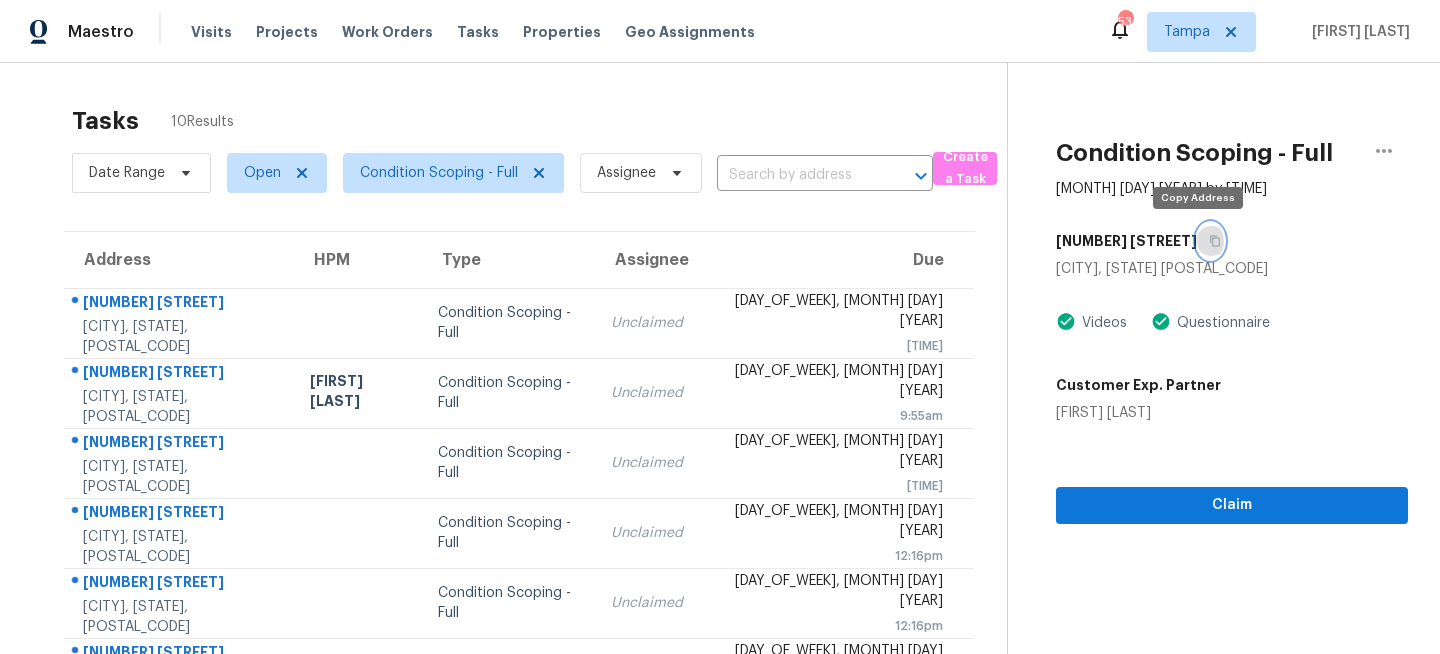 click 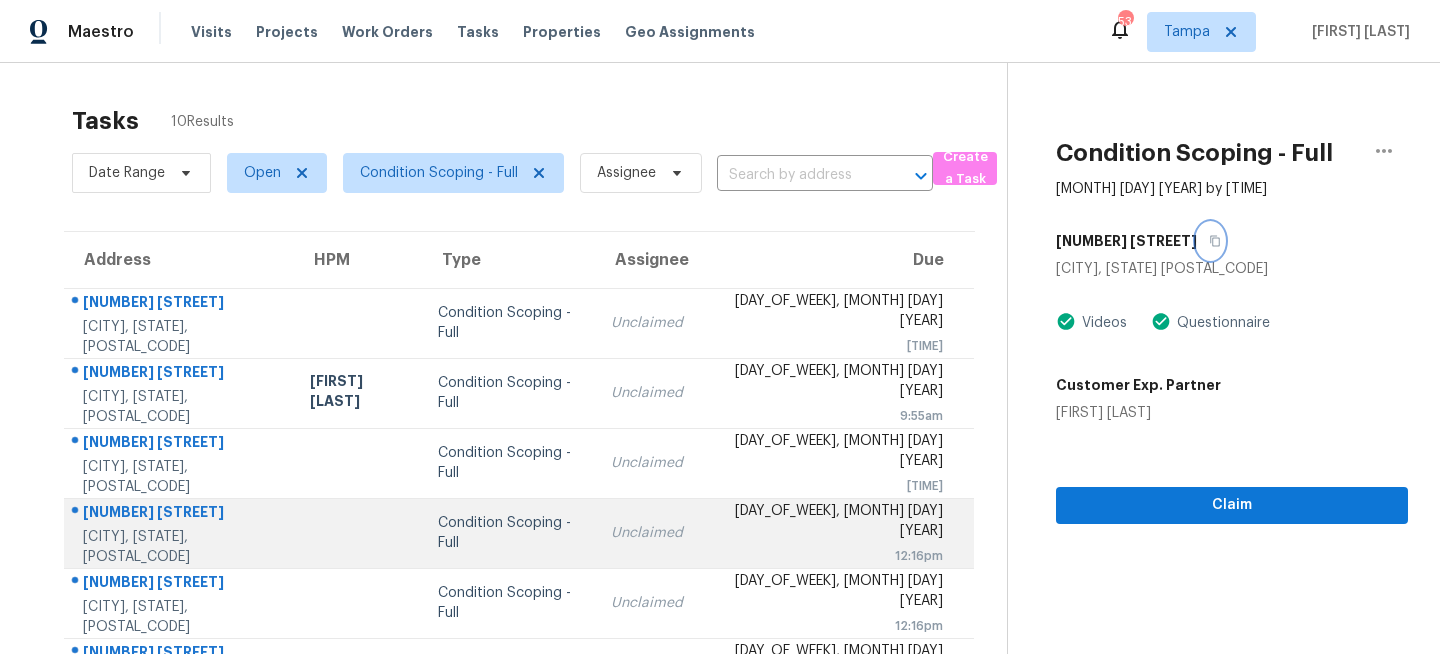 scroll, scrollTop: 350, scrollLeft: 0, axis: vertical 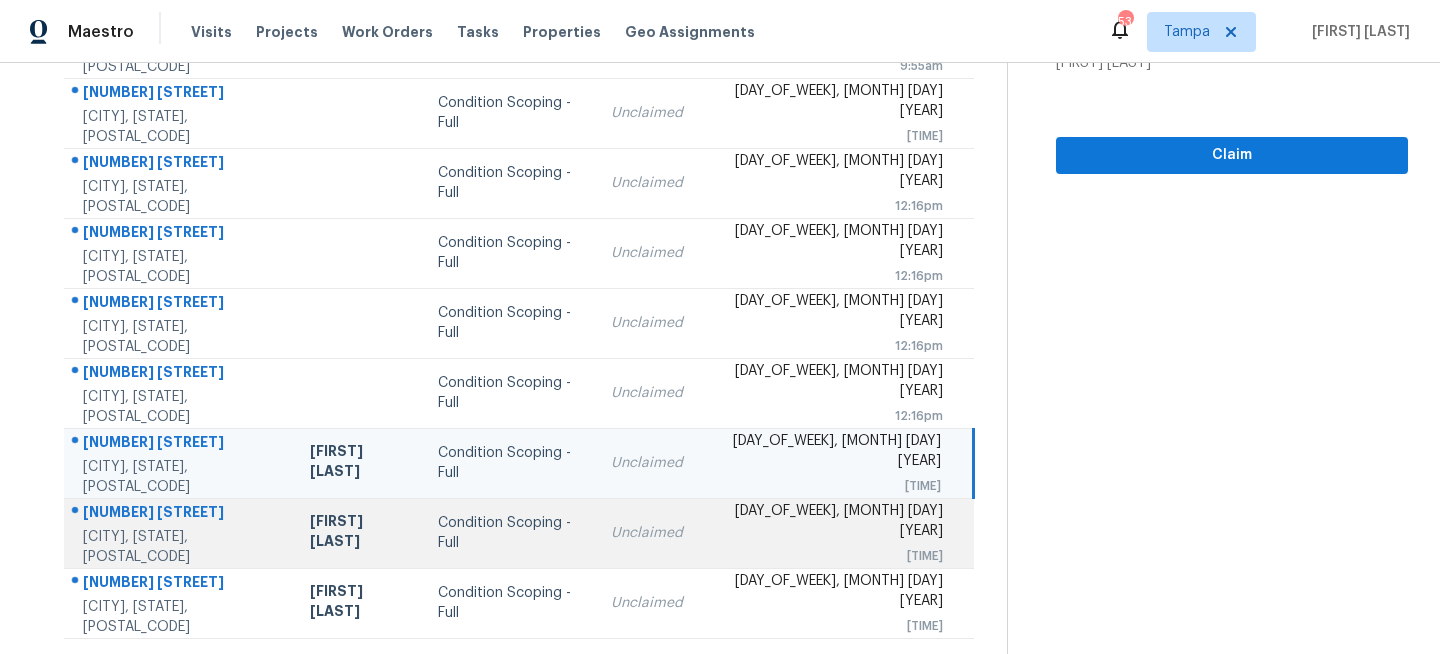 click on "Condition Scoping - Full" at bounding box center (508, 533) 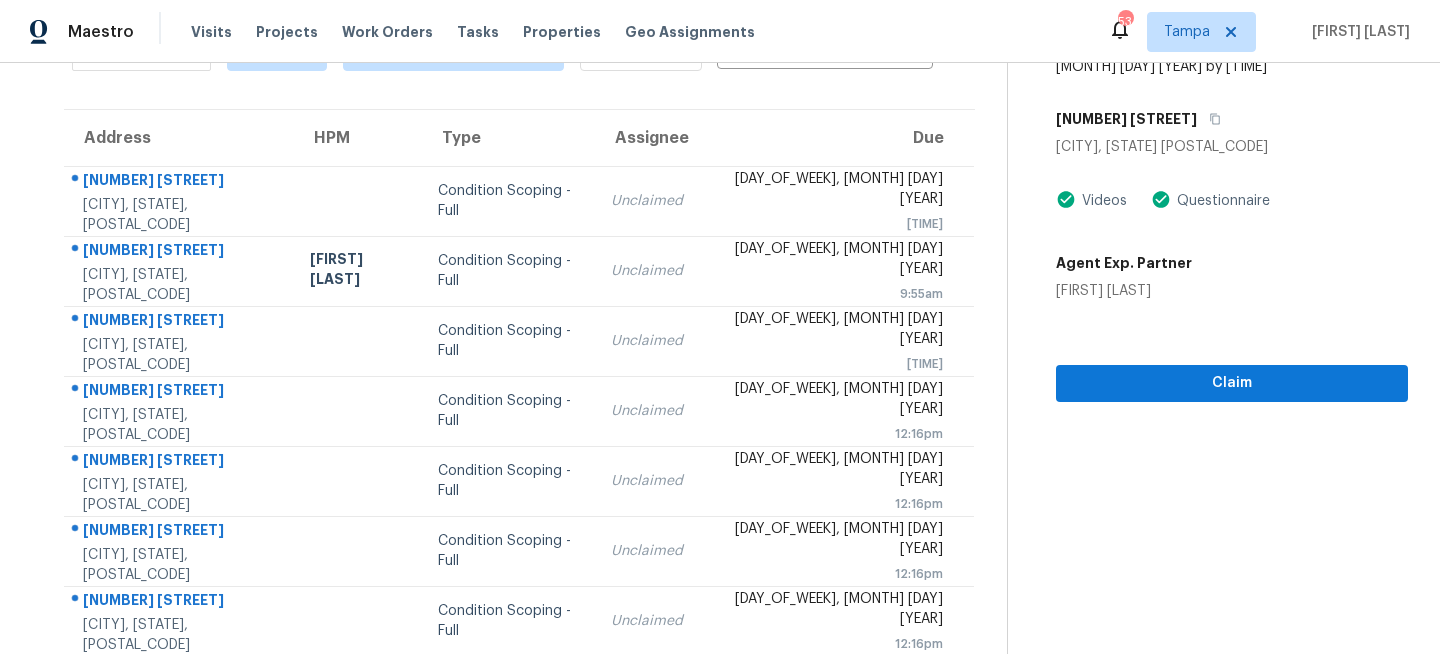 scroll, scrollTop: 83, scrollLeft: 0, axis: vertical 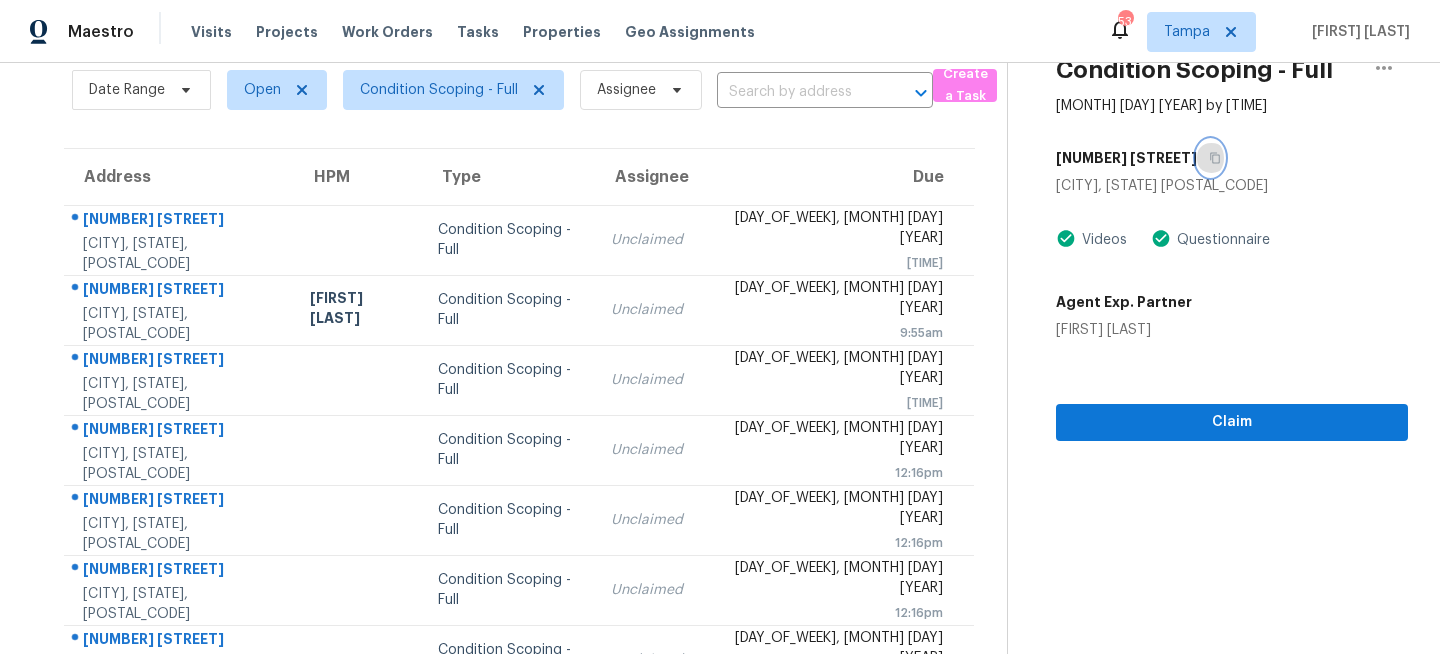 click 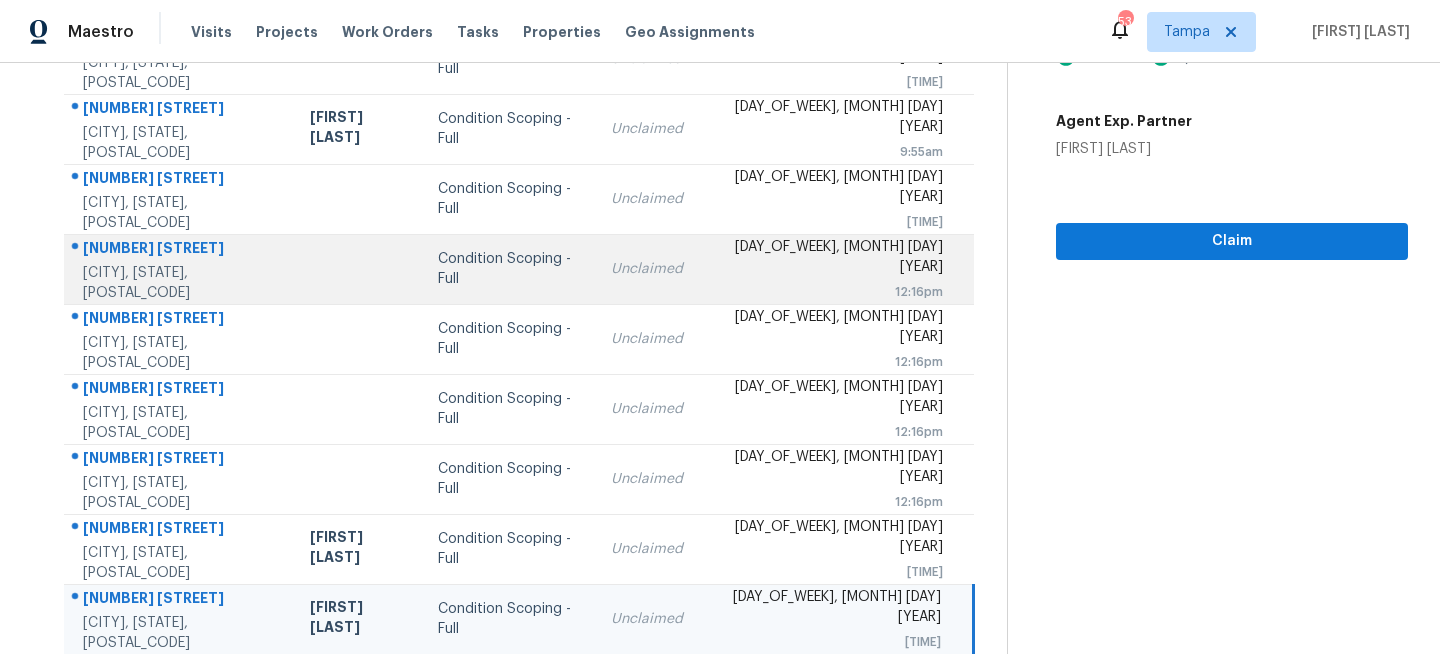 scroll, scrollTop: 350, scrollLeft: 0, axis: vertical 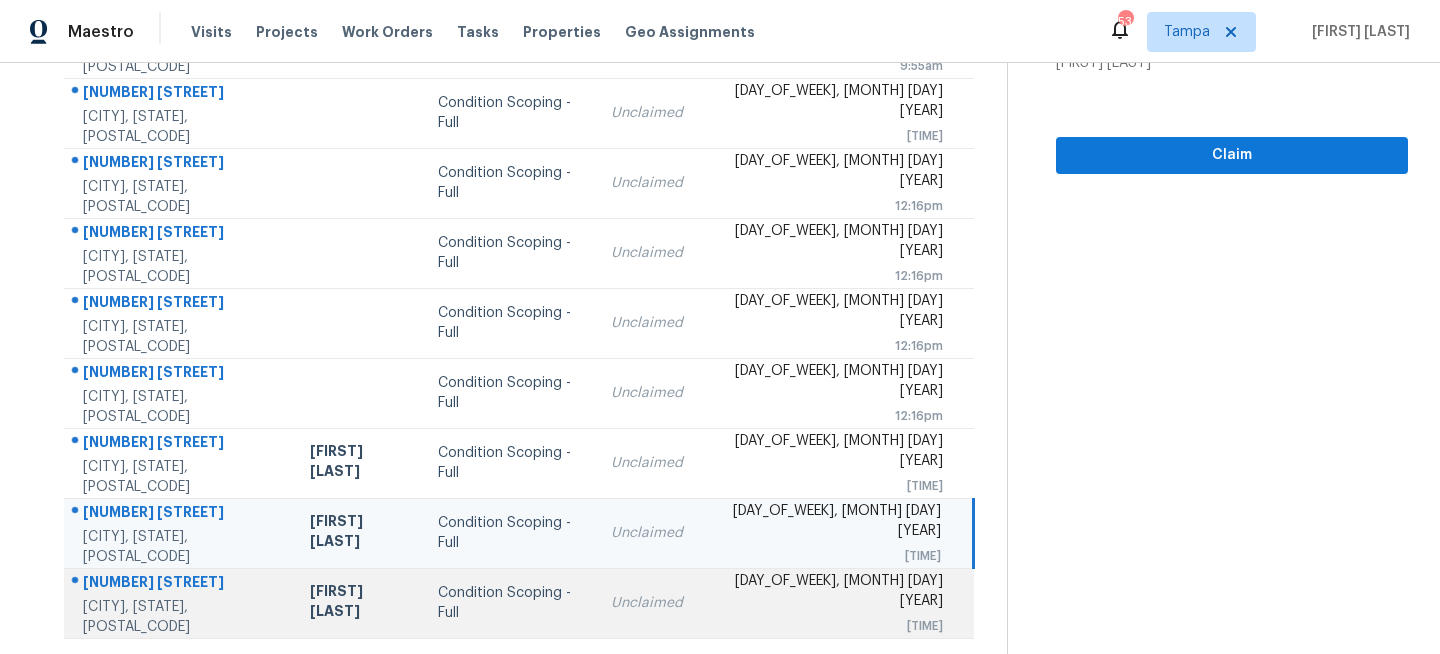 click on "Condition Scoping - Full" at bounding box center (508, 603) 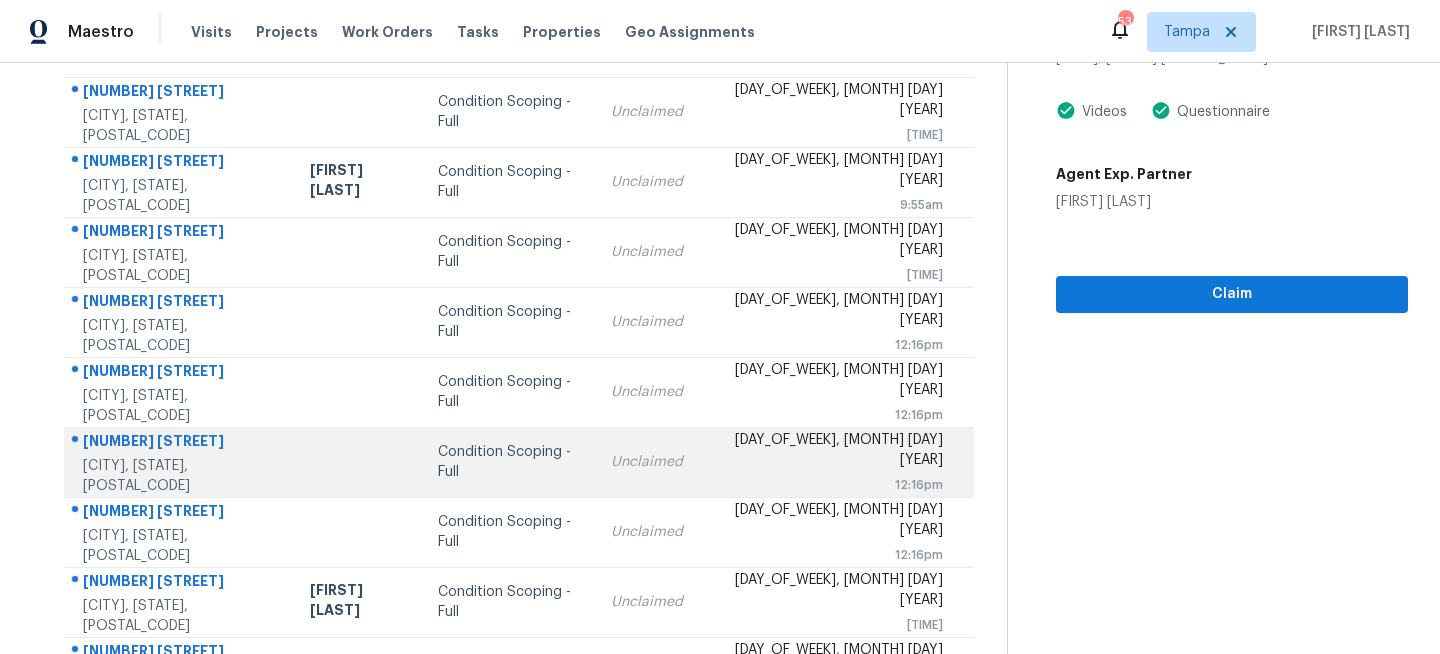 scroll, scrollTop: 0, scrollLeft: 0, axis: both 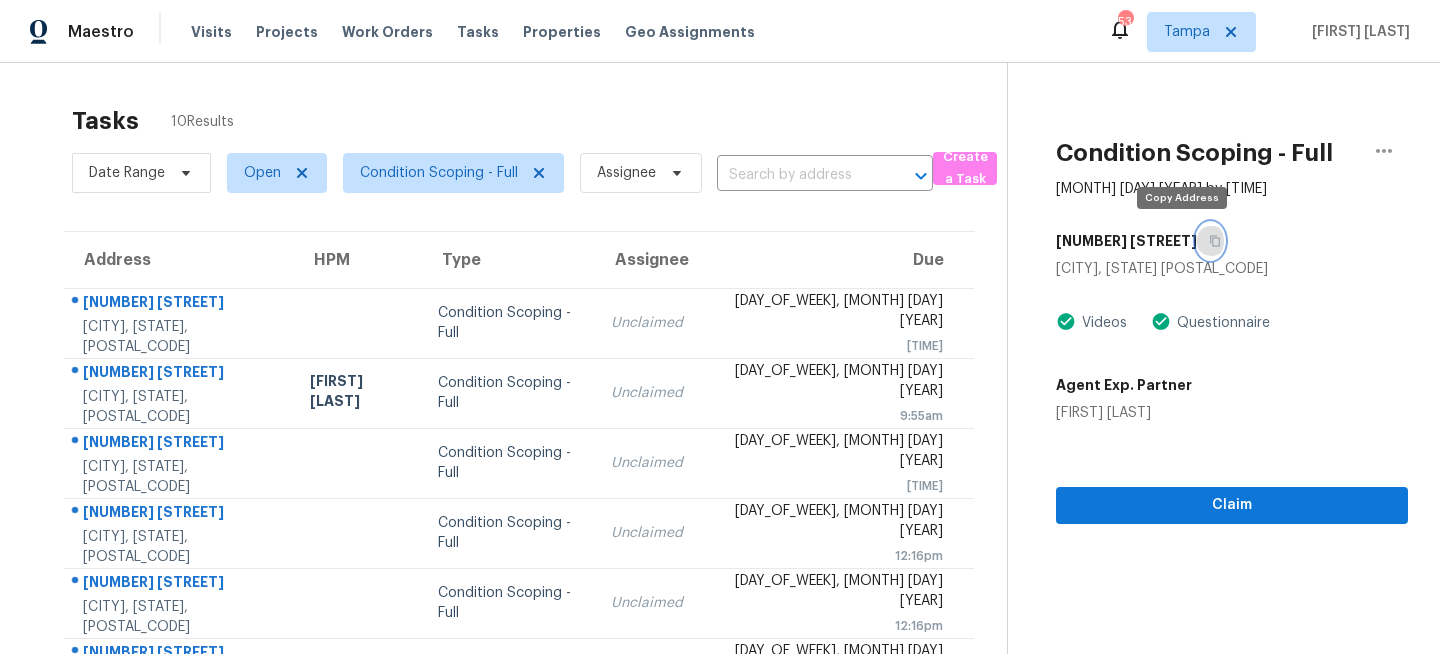 click at bounding box center [1210, 241] 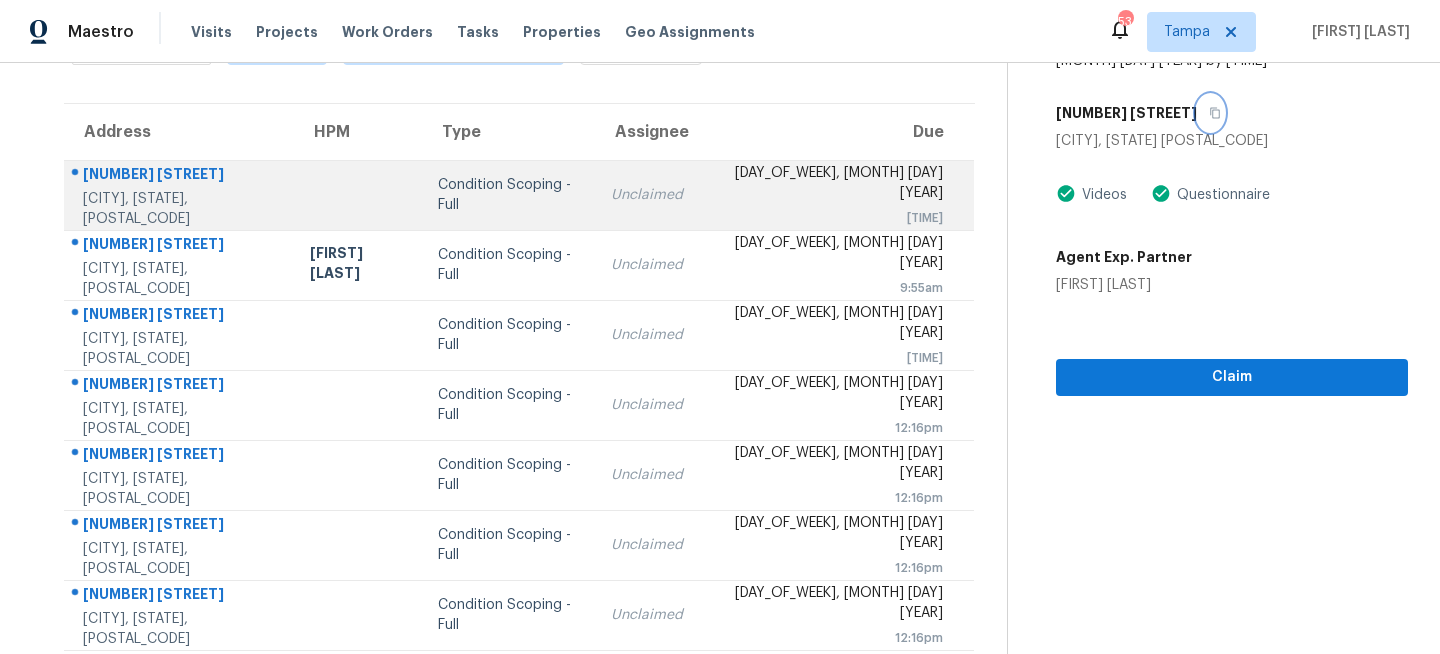 scroll, scrollTop: 350, scrollLeft: 0, axis: vertical 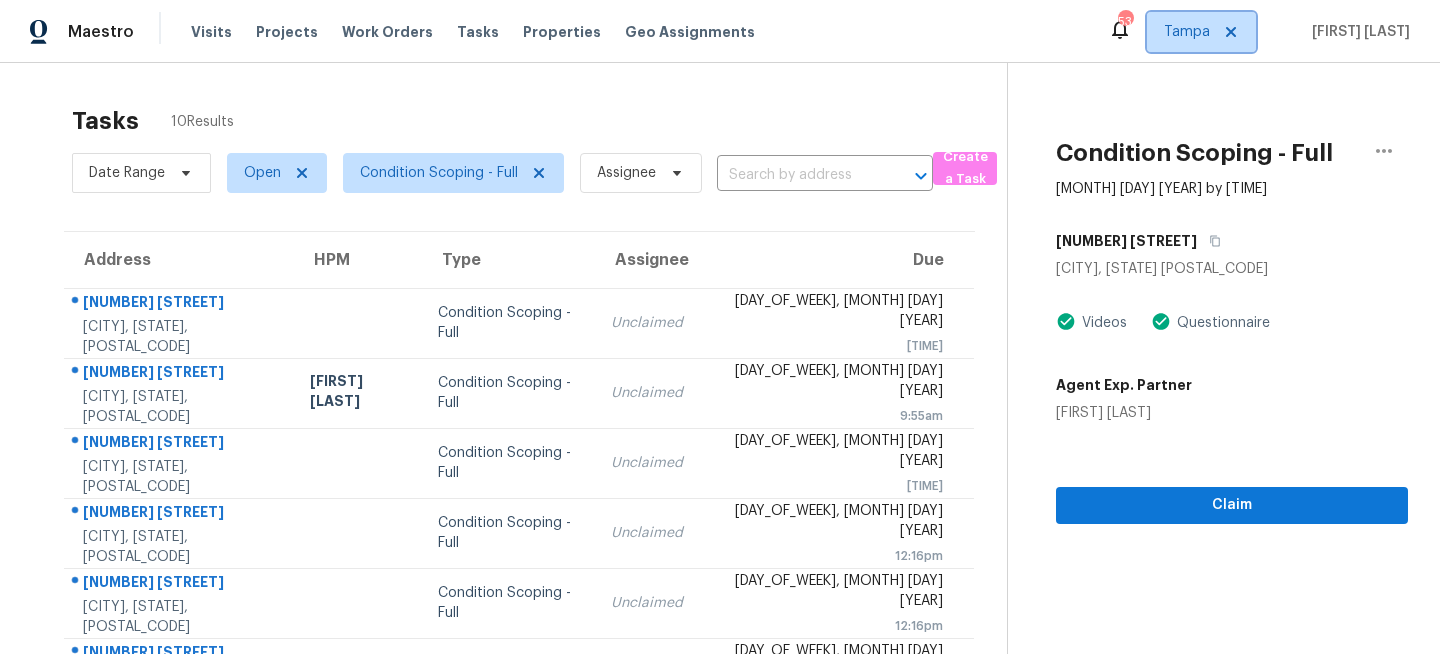 click on "Tampa" at bounding box center [1187, 32] 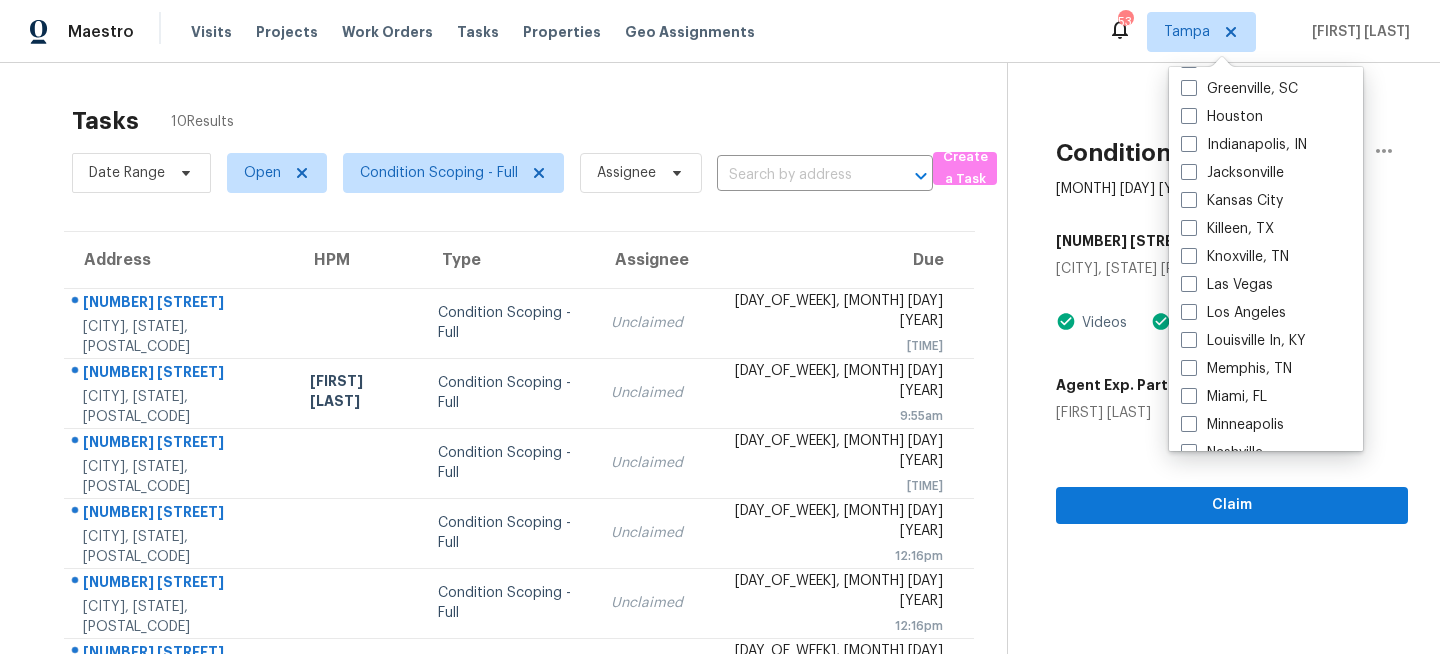 scroll, scrollTop: 686, scrollLeft: 0, axis: vertical 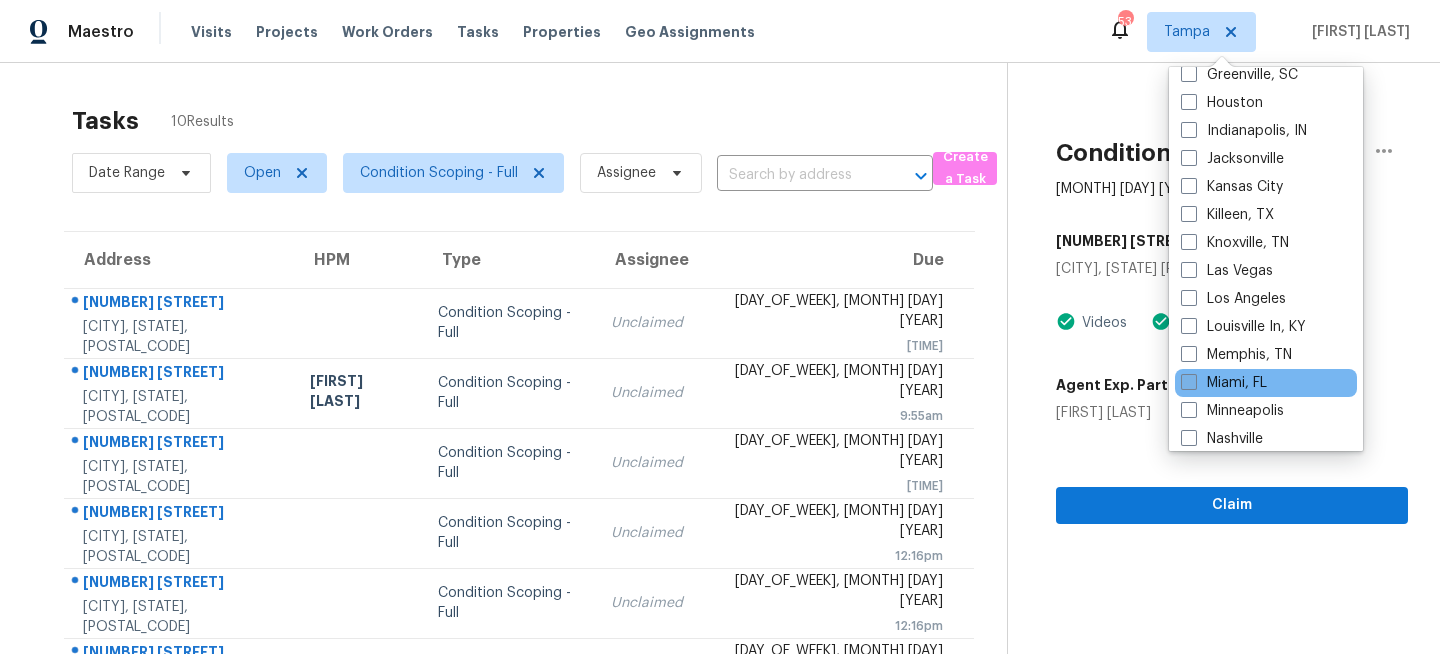 click at bounding box center (1189, 382) 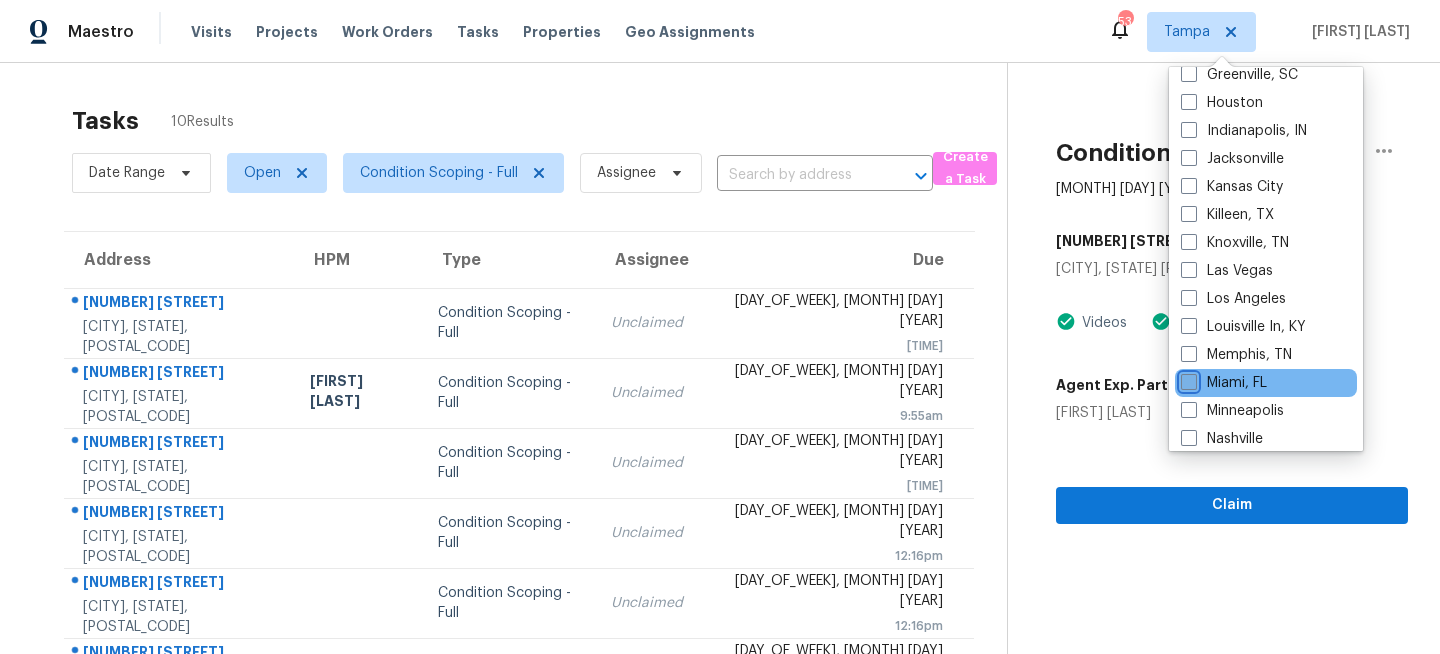click on "Miami, FL" at bounding box center [1187, 379] 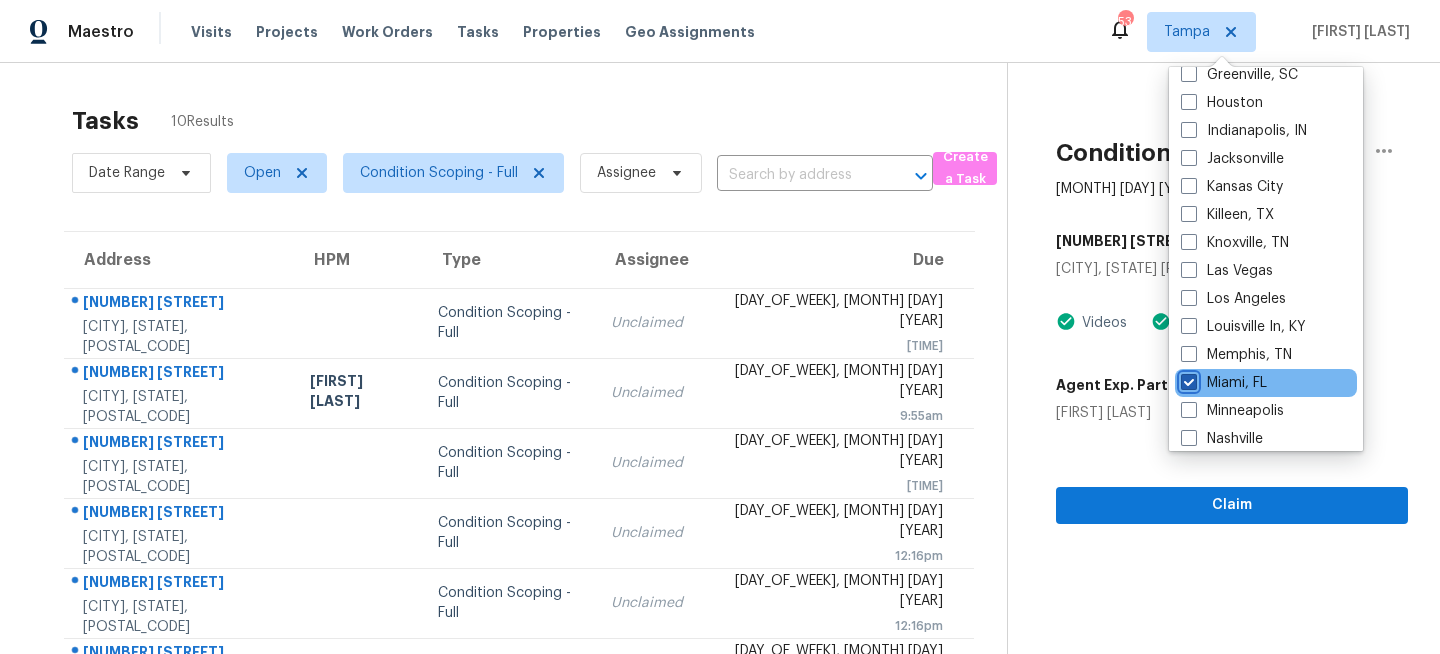 checkbox on "true" 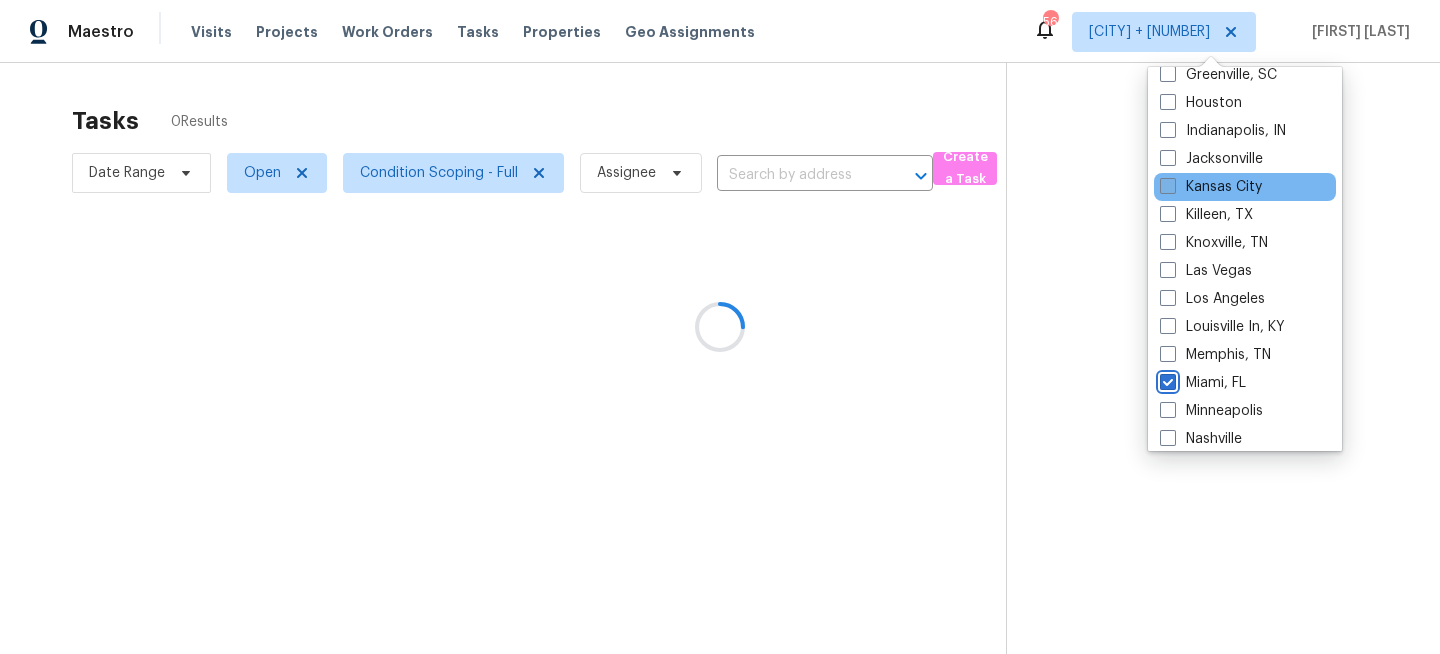 scroll, scrollTop: 0, scrollLeft: 0, axis: both 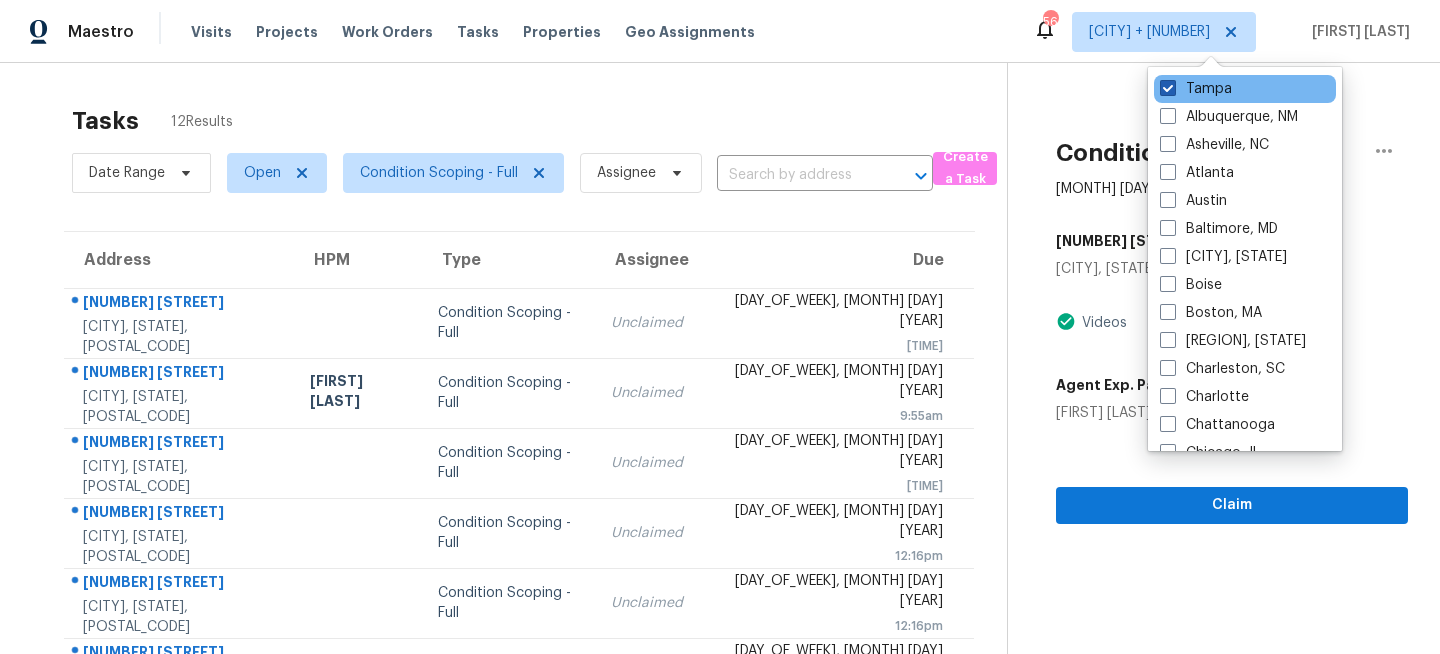 click on "Tampa" at bounding box center (1196, 89) 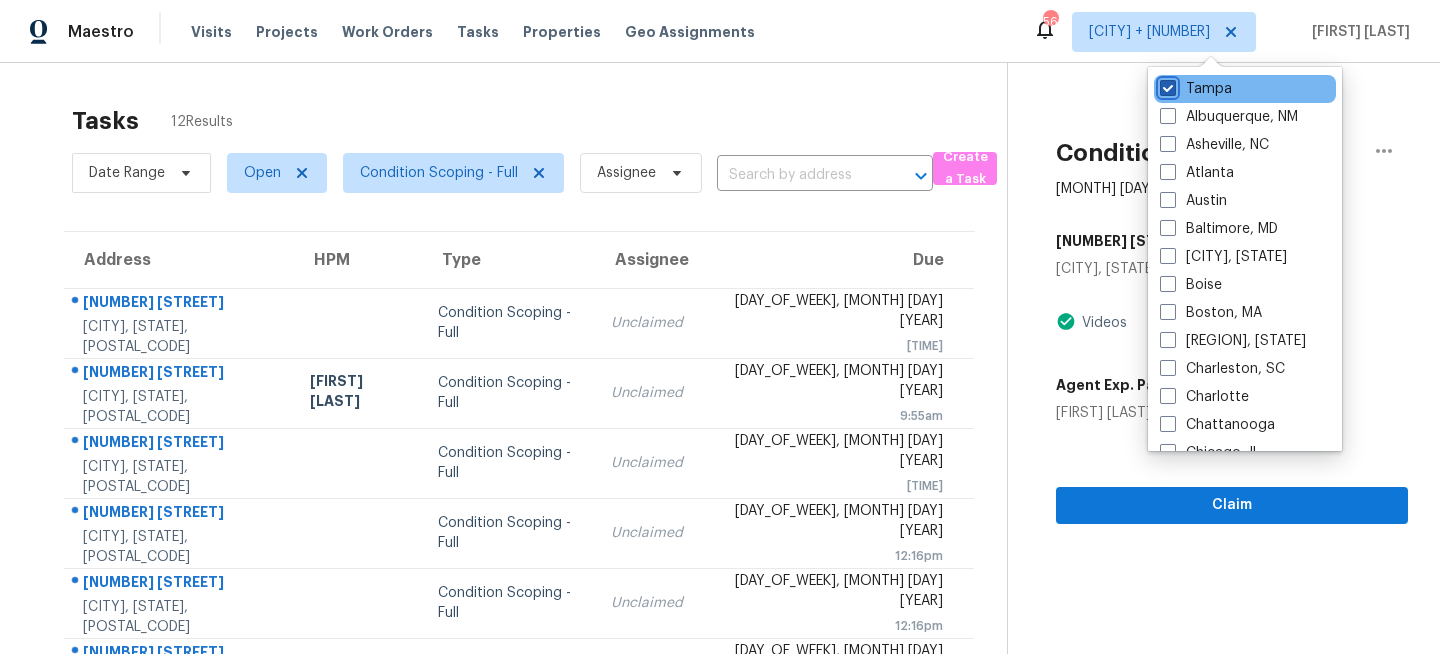 click on "Tampa" at bounding box center [1166, 85] 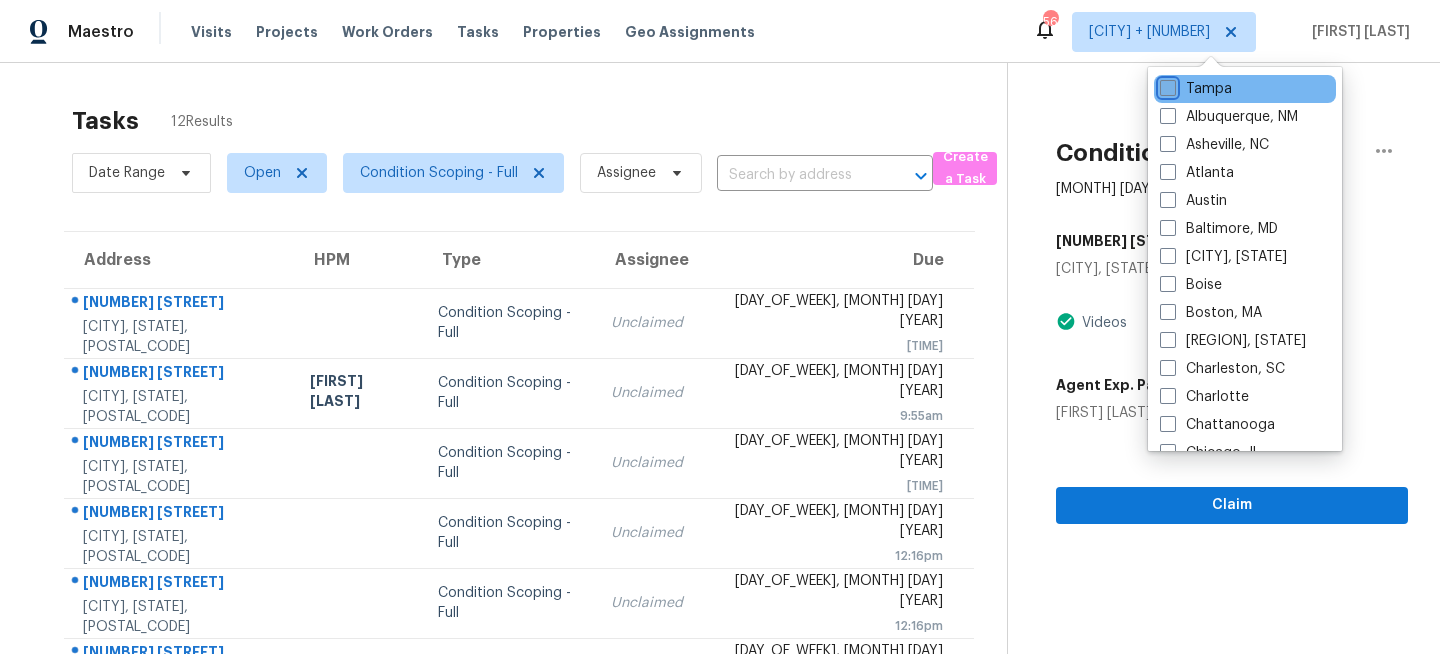 checkbox on "false" 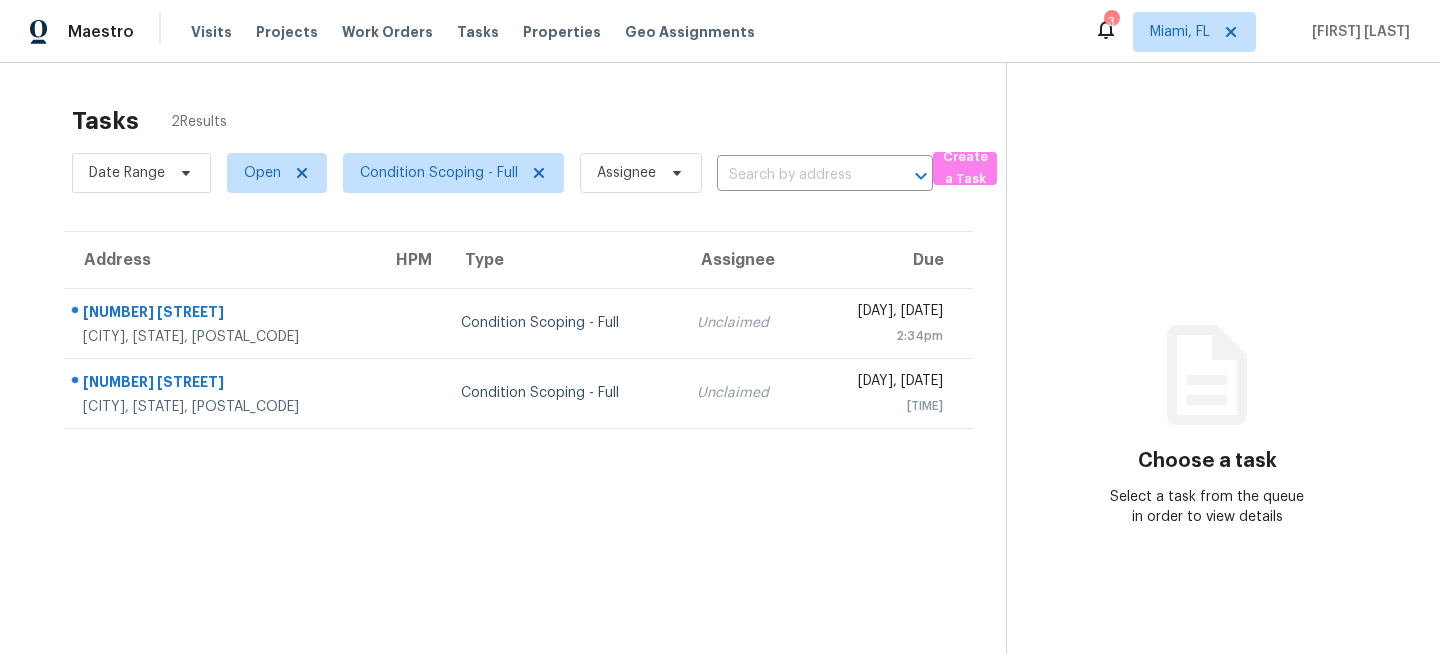 scroll, scrollTop: 0, scrollLeft: 0, axis: both 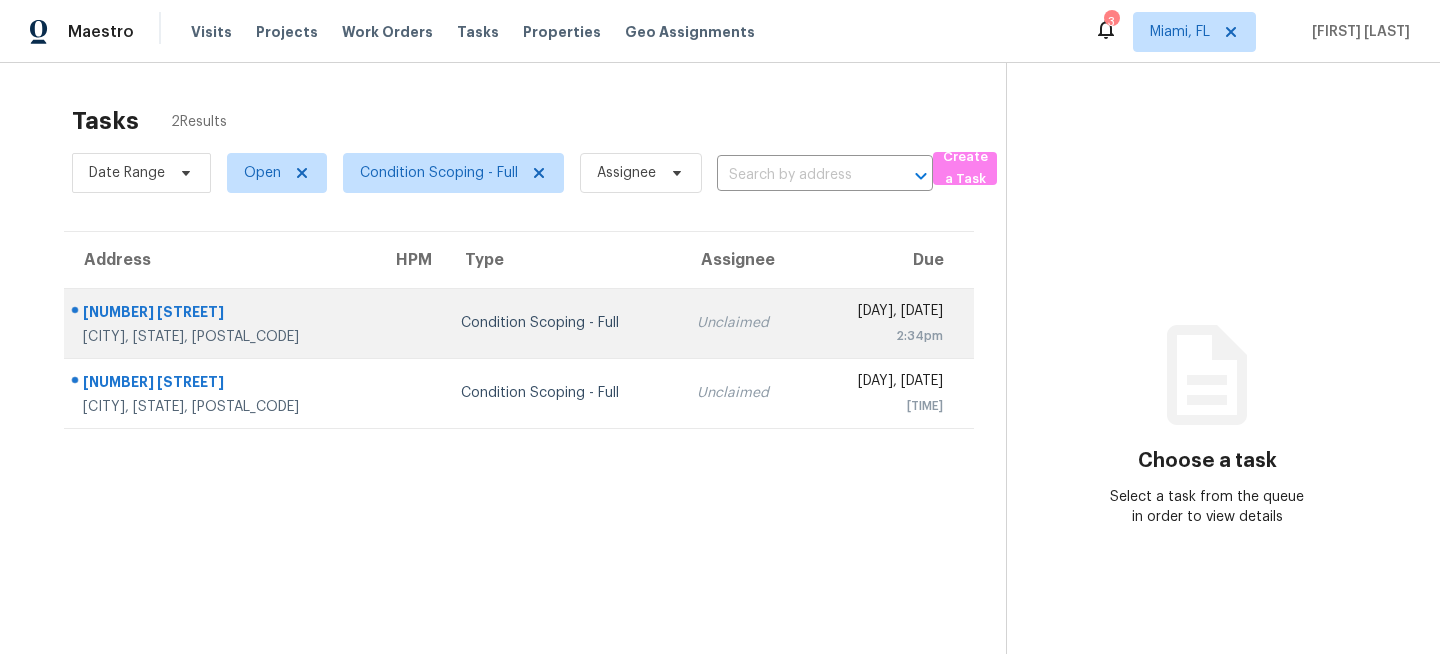 click on "Condition Scoping - Full" at bounding box center (563, 323) 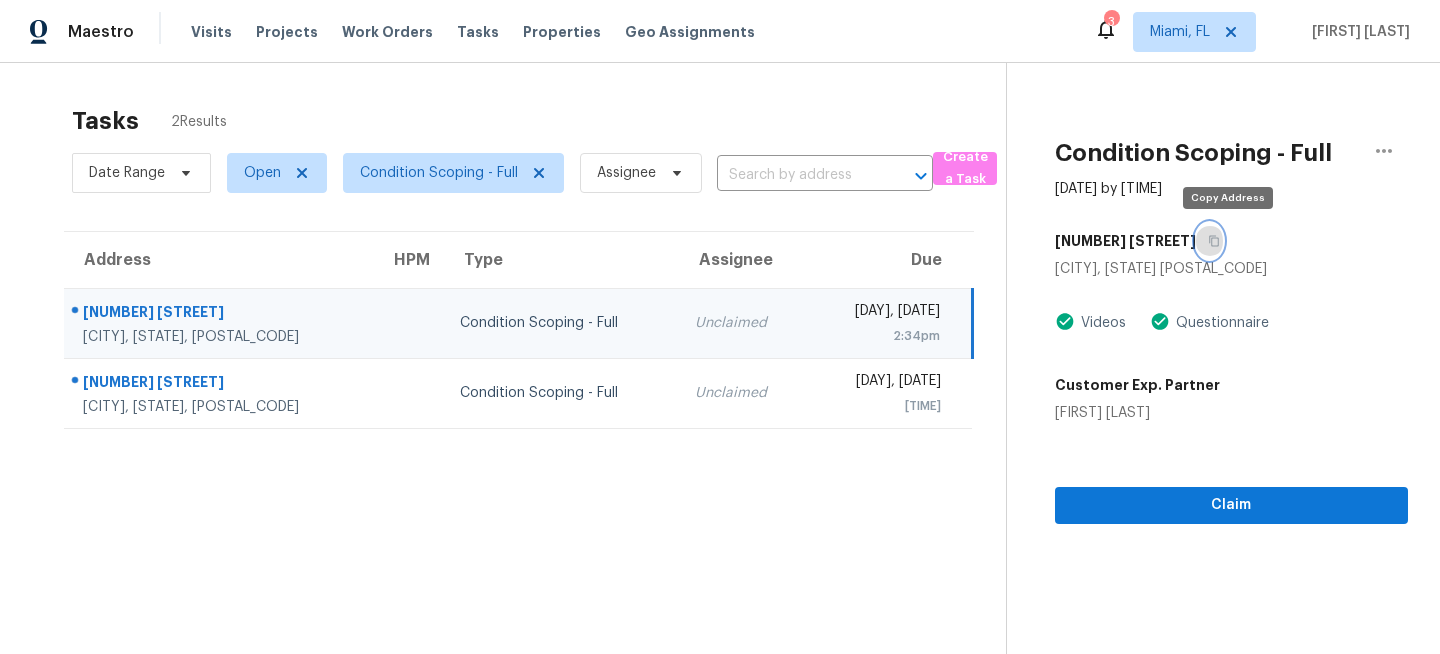 click at bounding box center [1209, 241] 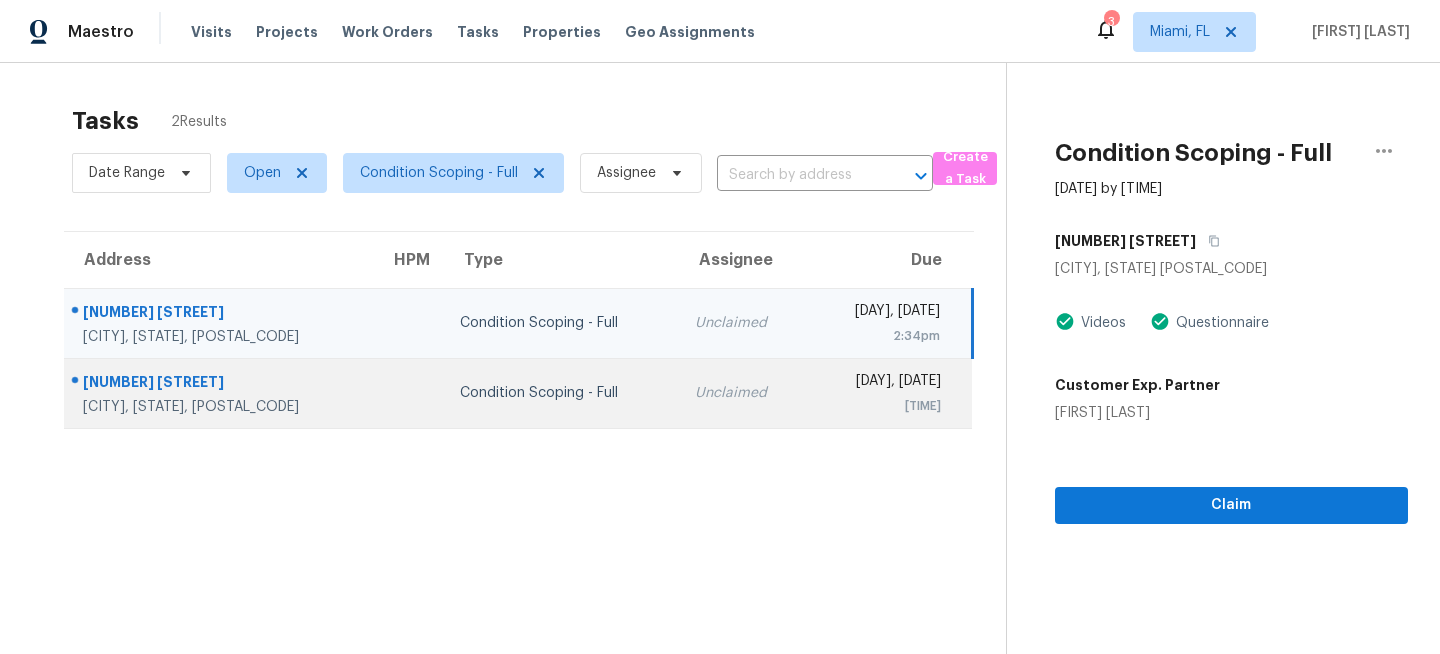 click on "Condition Scoping - Full" at bounding box center (561, 393) 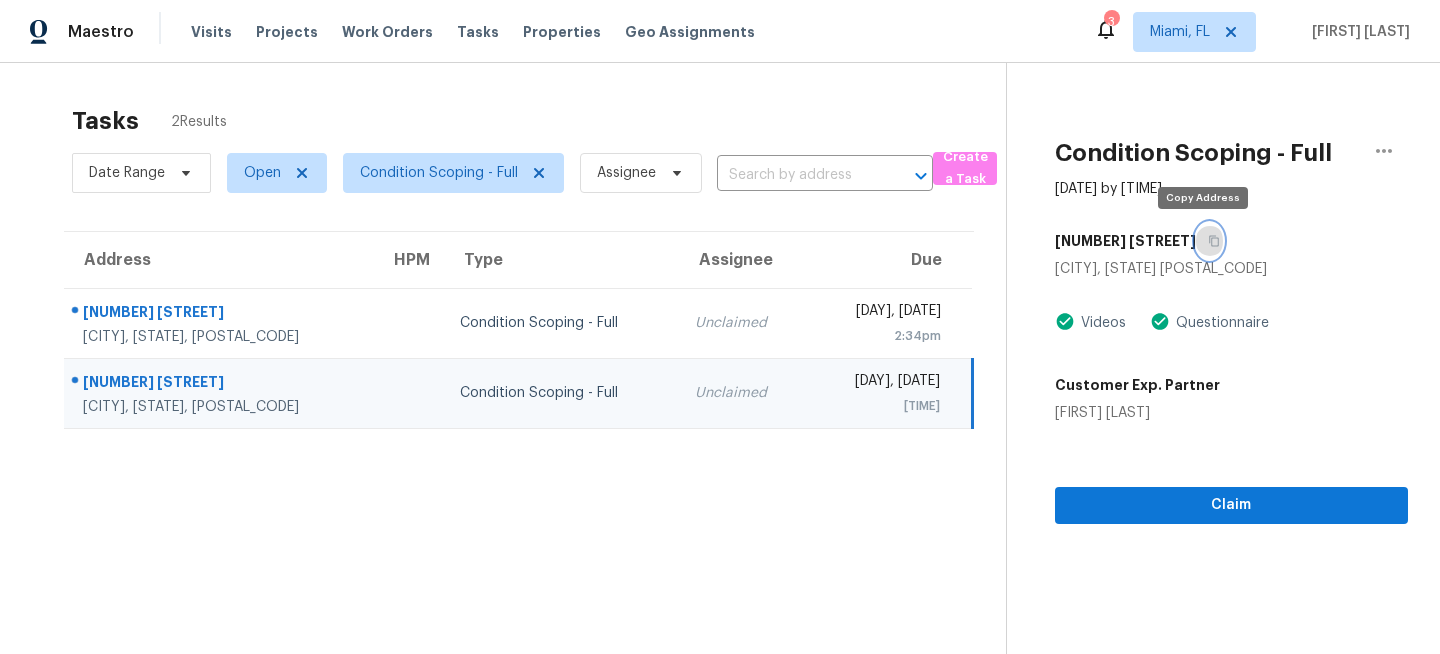 click 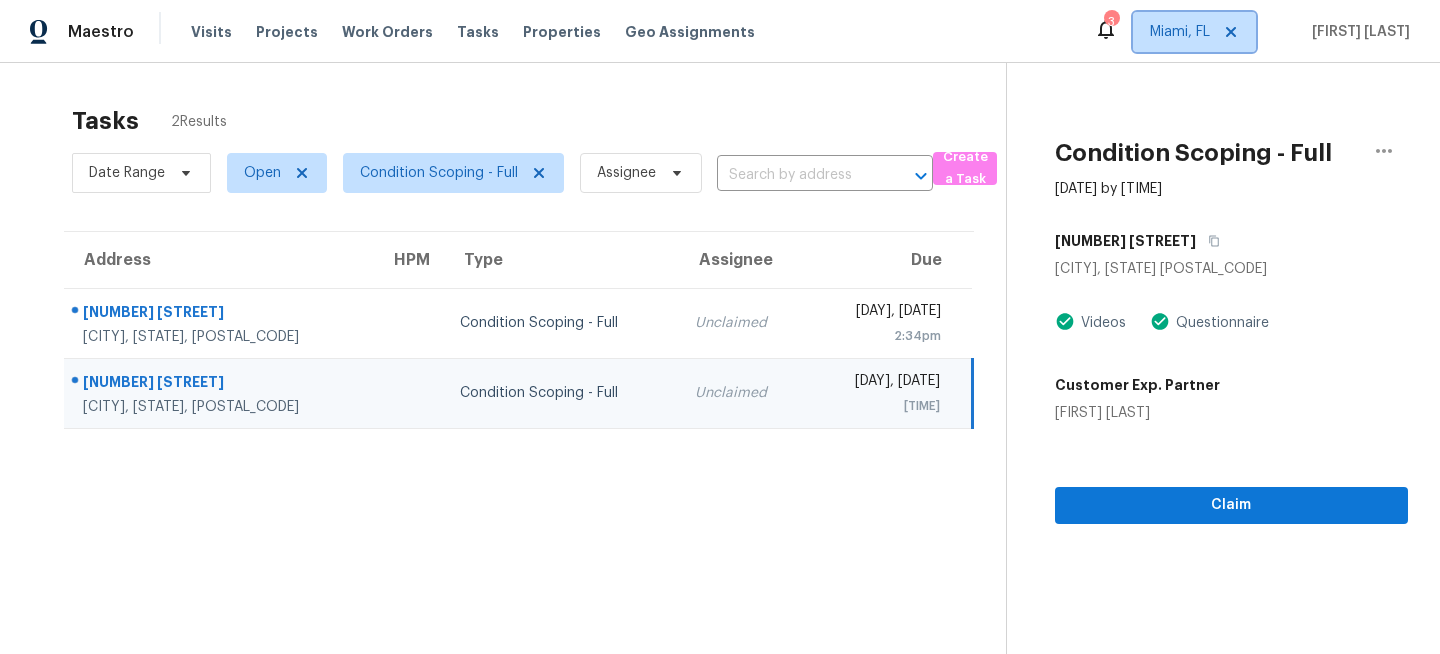 click on "Miami, FL" at bounding box center (1180, 32) 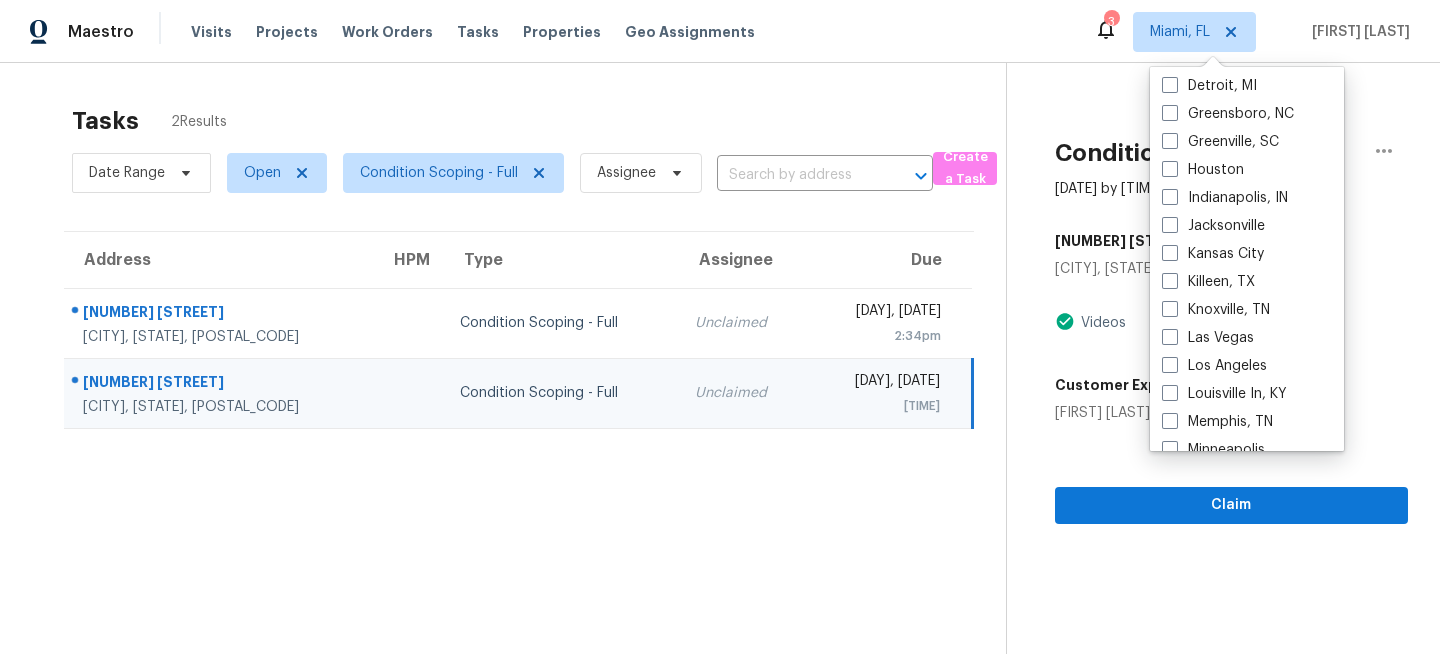 scroll, scrollTop: 620, scrollLeft: 0, axis: vertical 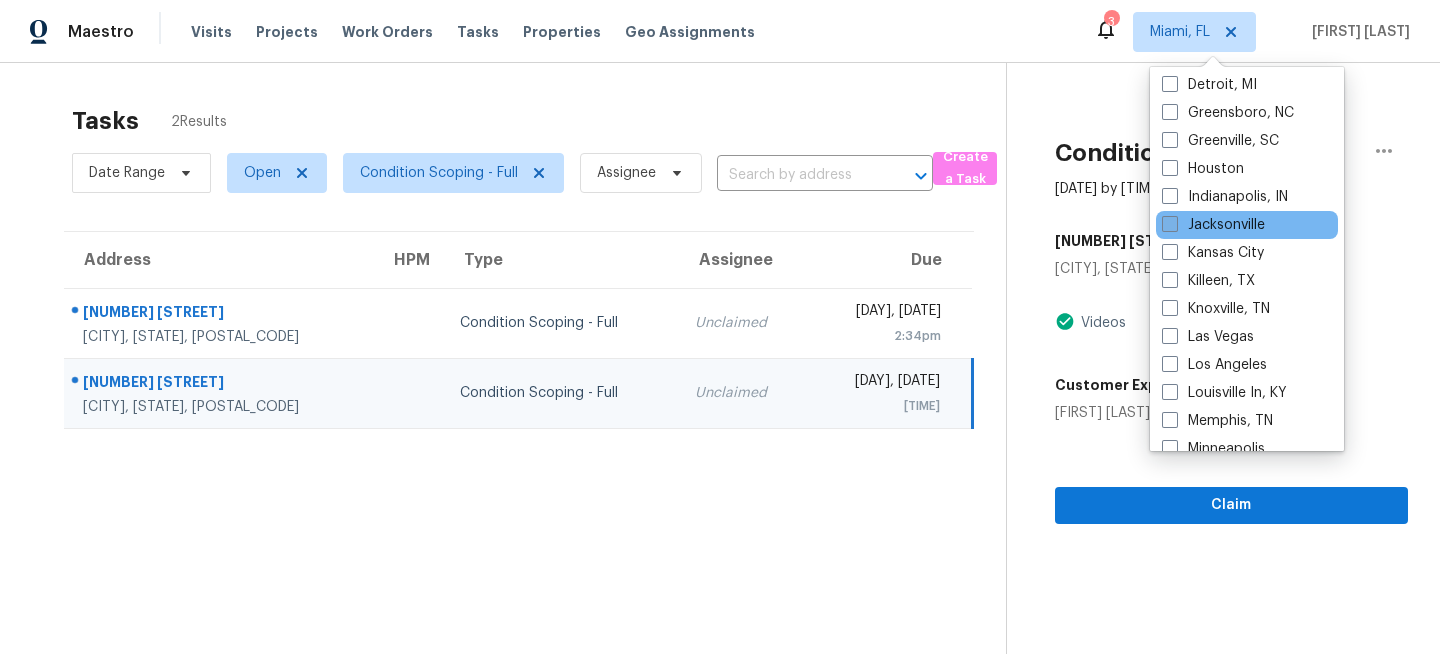 click on "Jacksonville" at bounding box center (1213, 225) 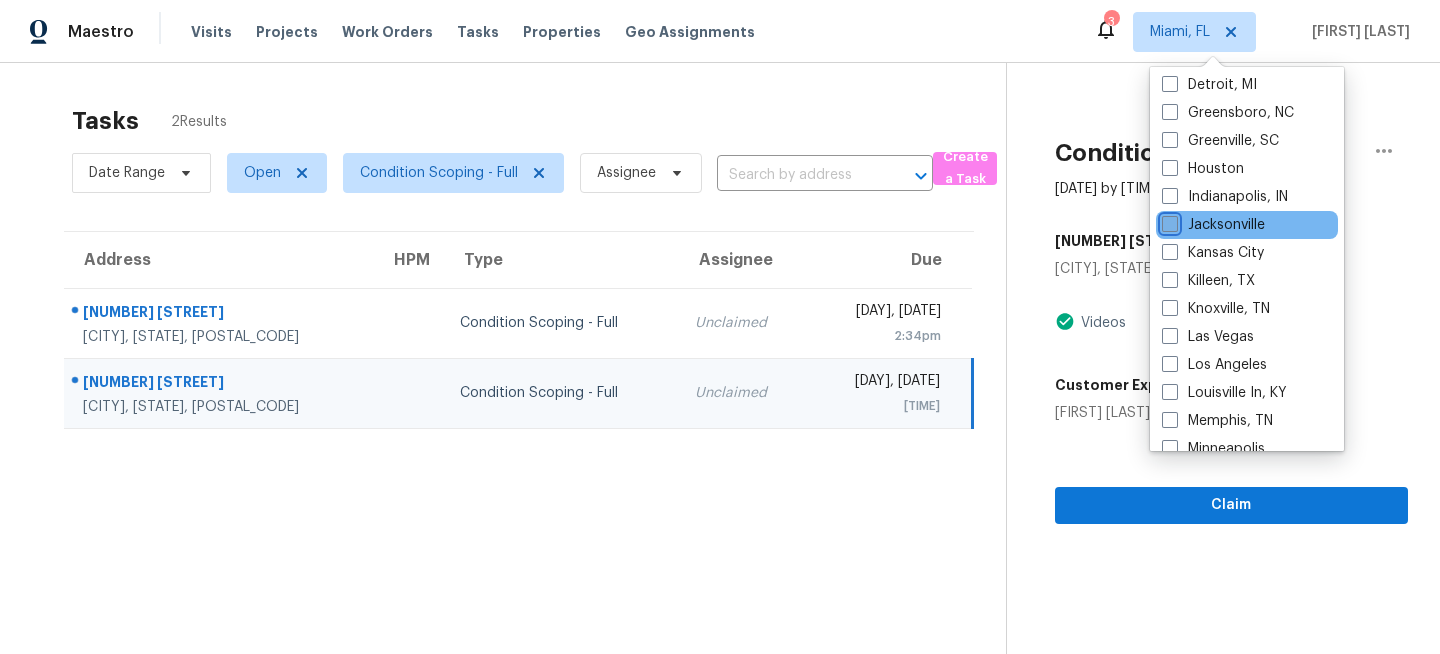 click on "Jacksonville" at bounding box center (1168, 221) 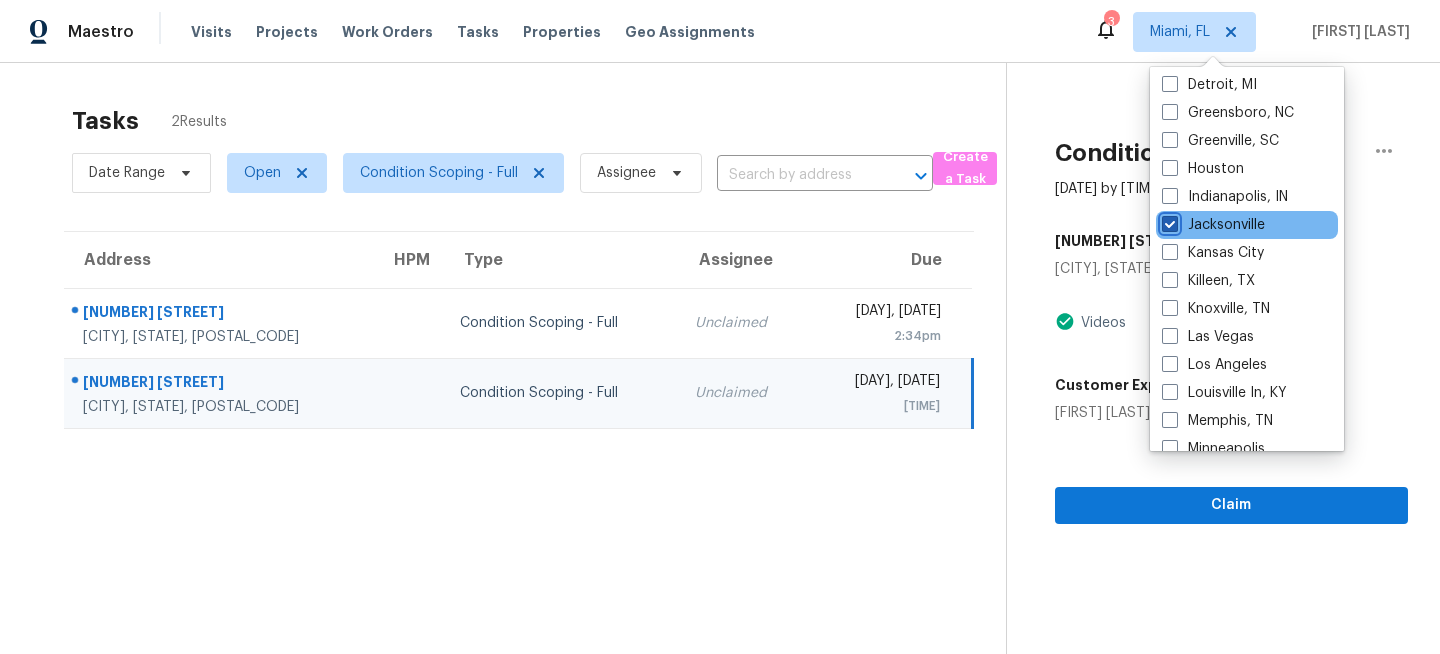 checkbox on "true" 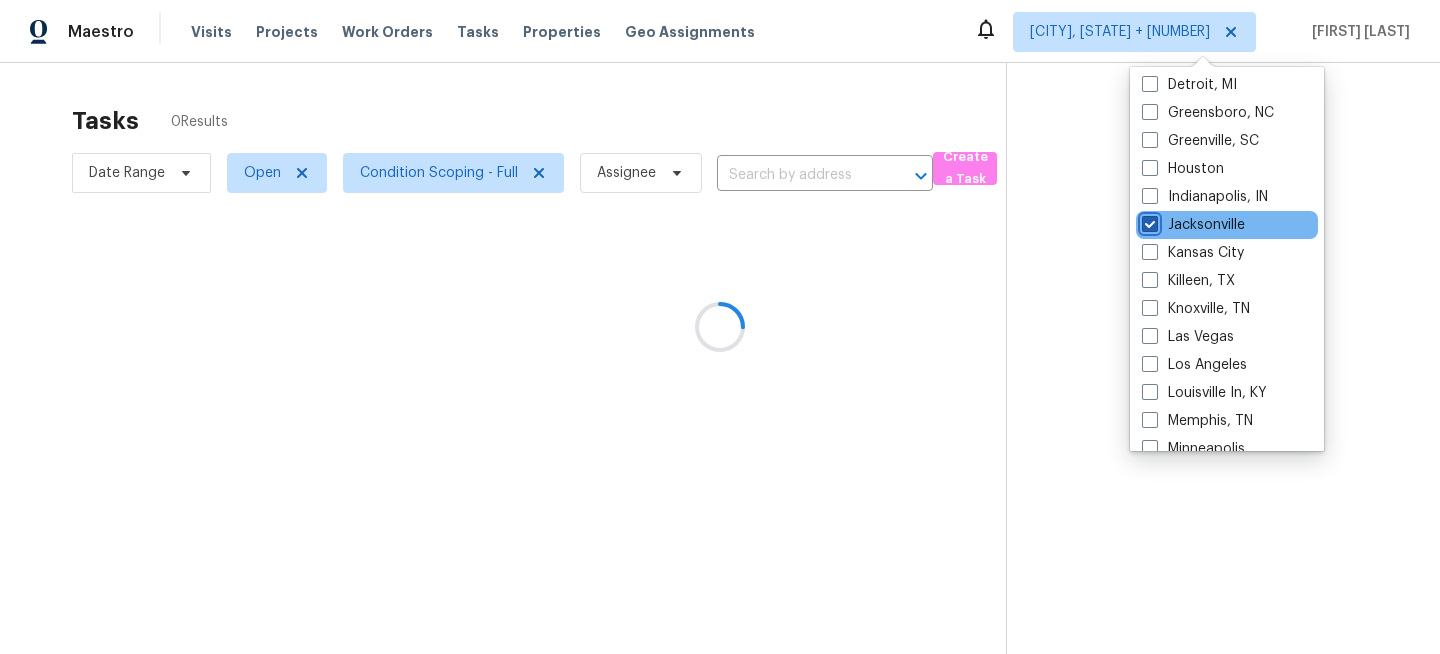 scroll, scrollTop: 0, scrollLeft: 0, axis: both 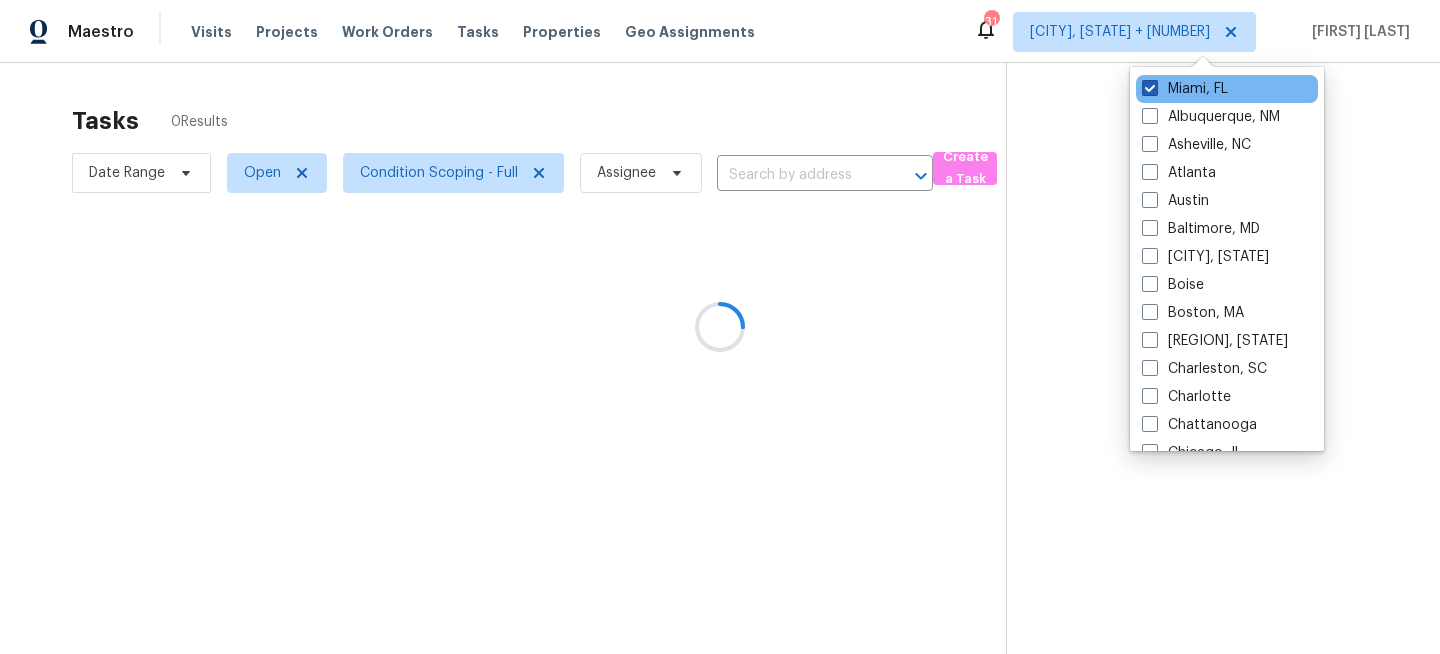 click on "Miami, FL" at bounding box center [1185, 89] 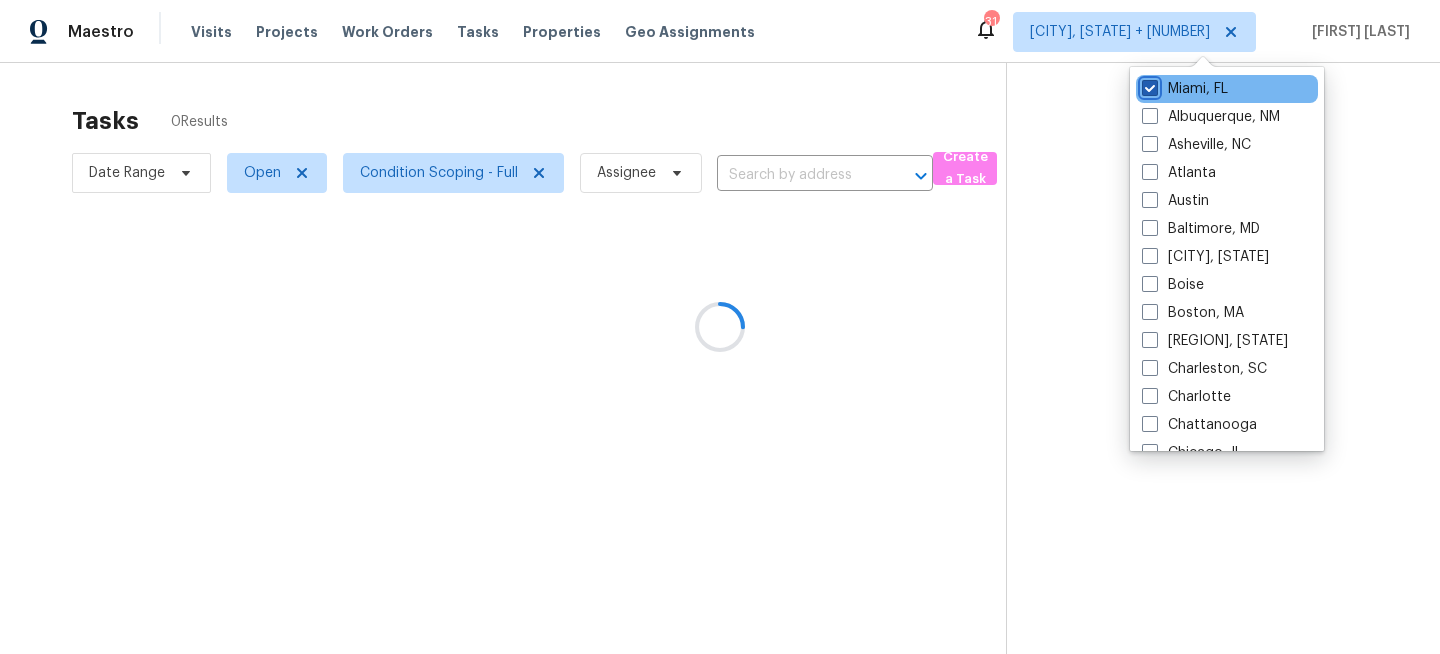 click on "Miami, FL" at bounding box center (1148, 85) 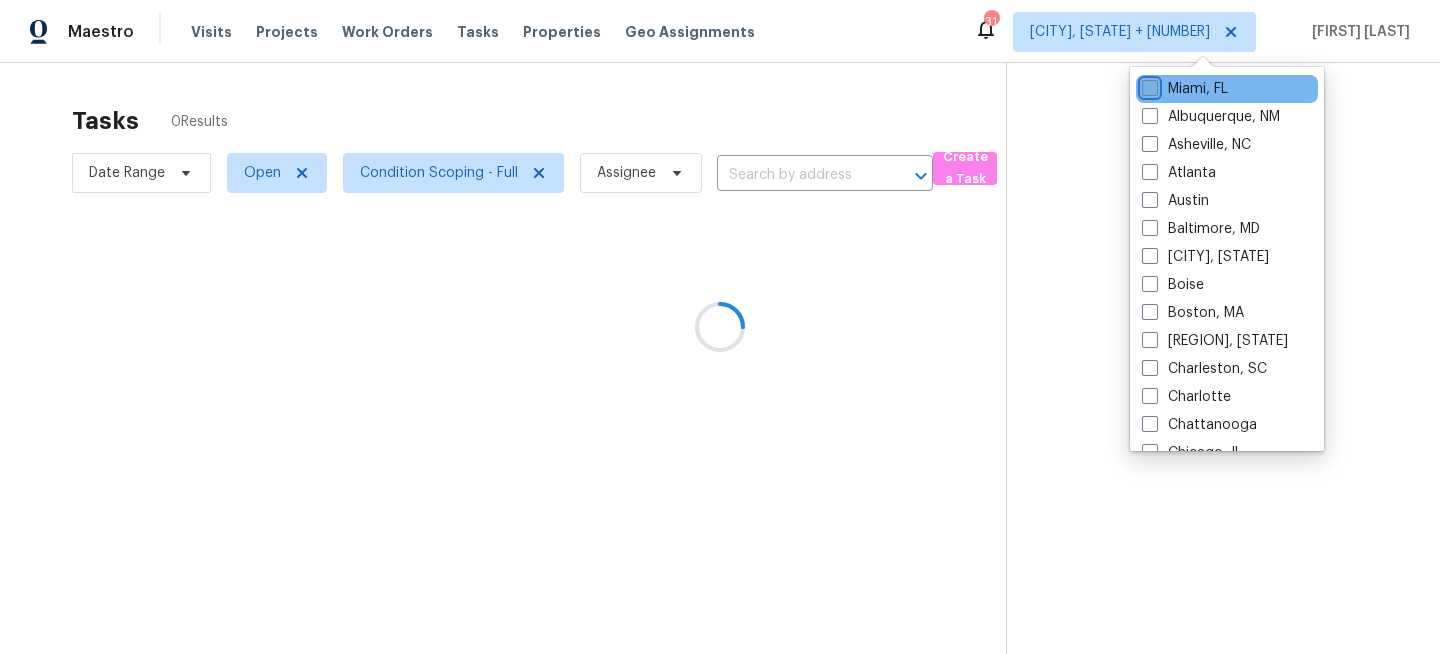 checkbox on "false" 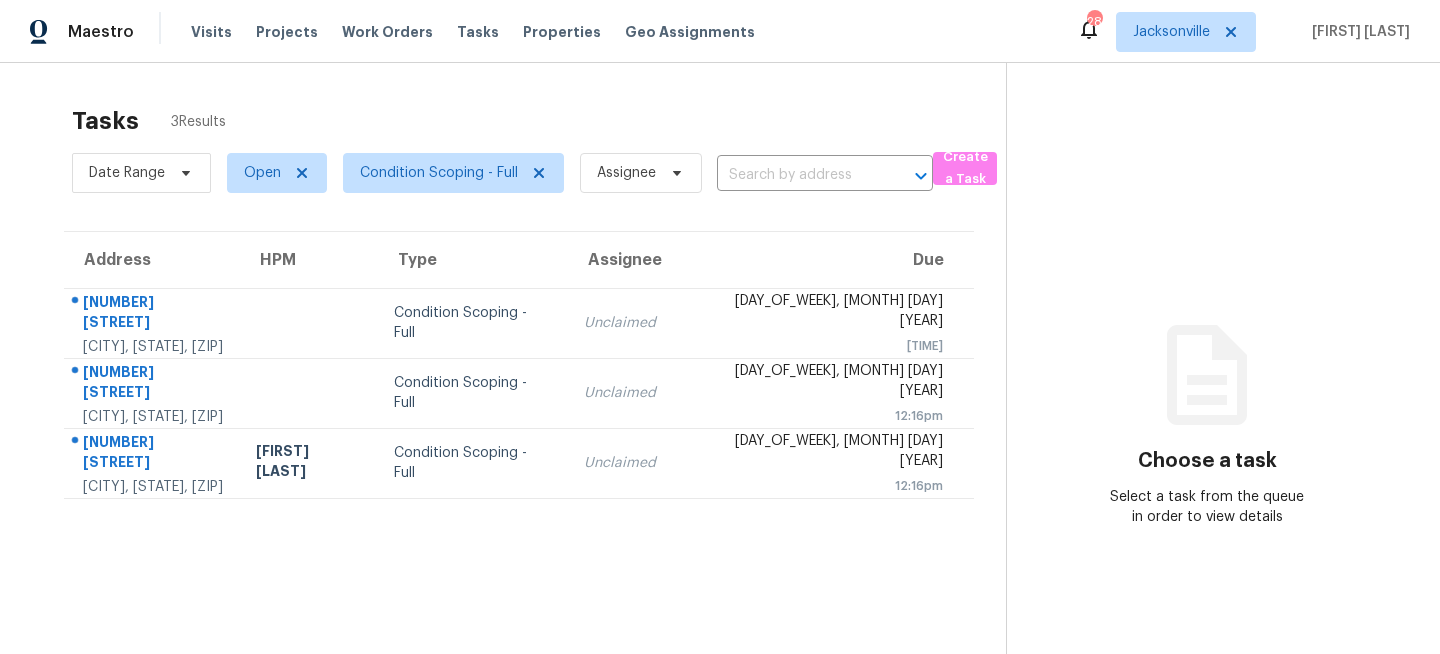 scroll, scrollTop: 0, scrollLeft: 0, axis: both 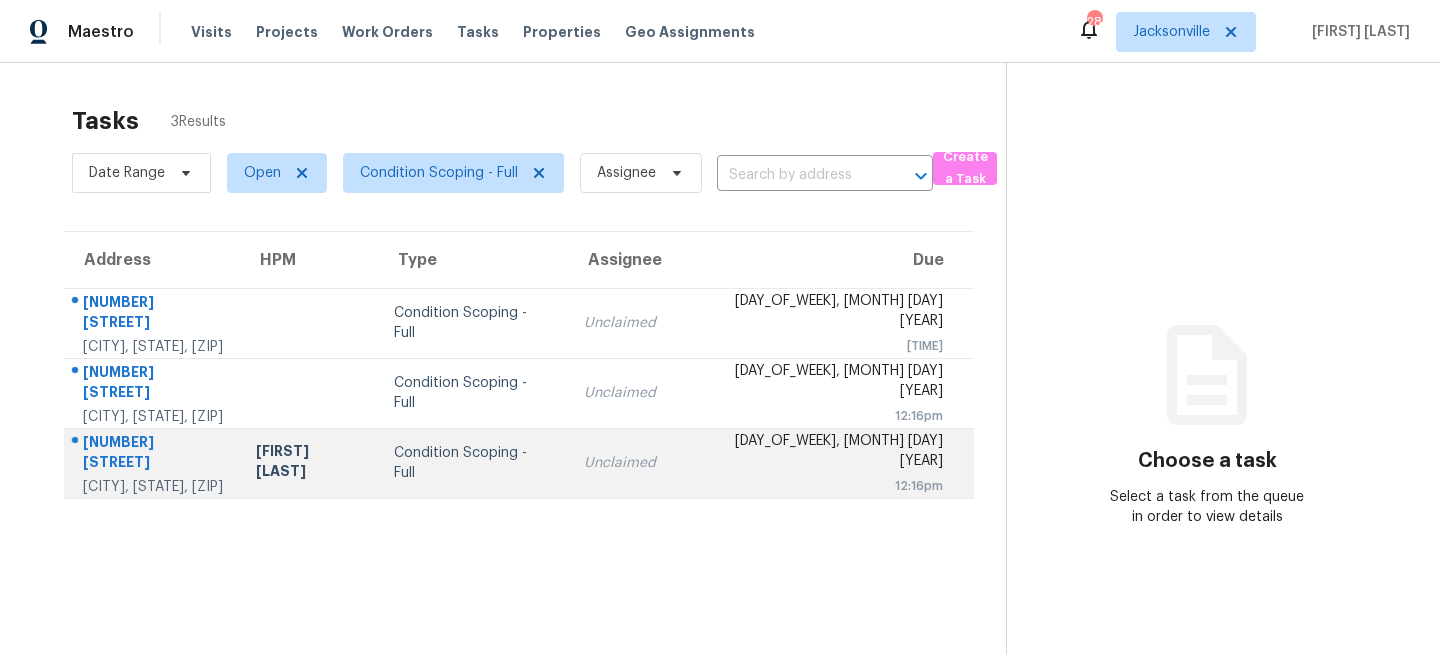 click on "[FIRST] [LAST]" at bounding box center (309, 463) 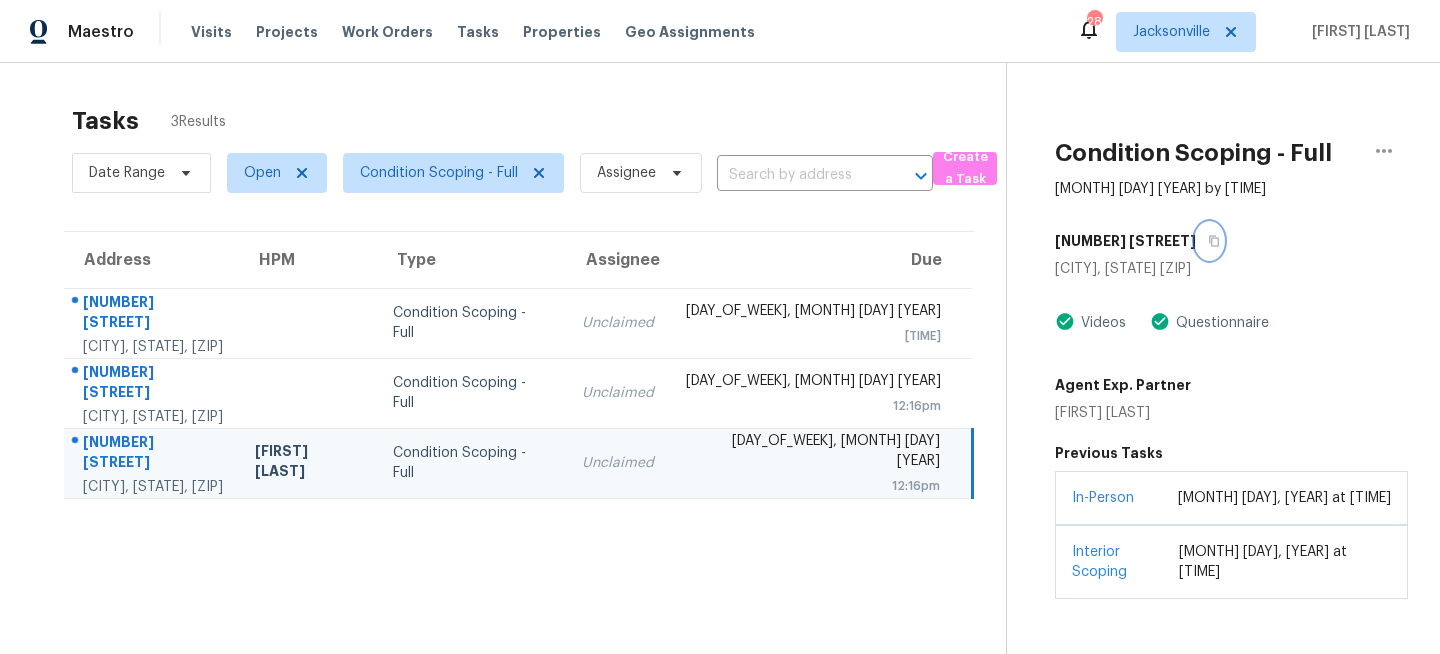 click 